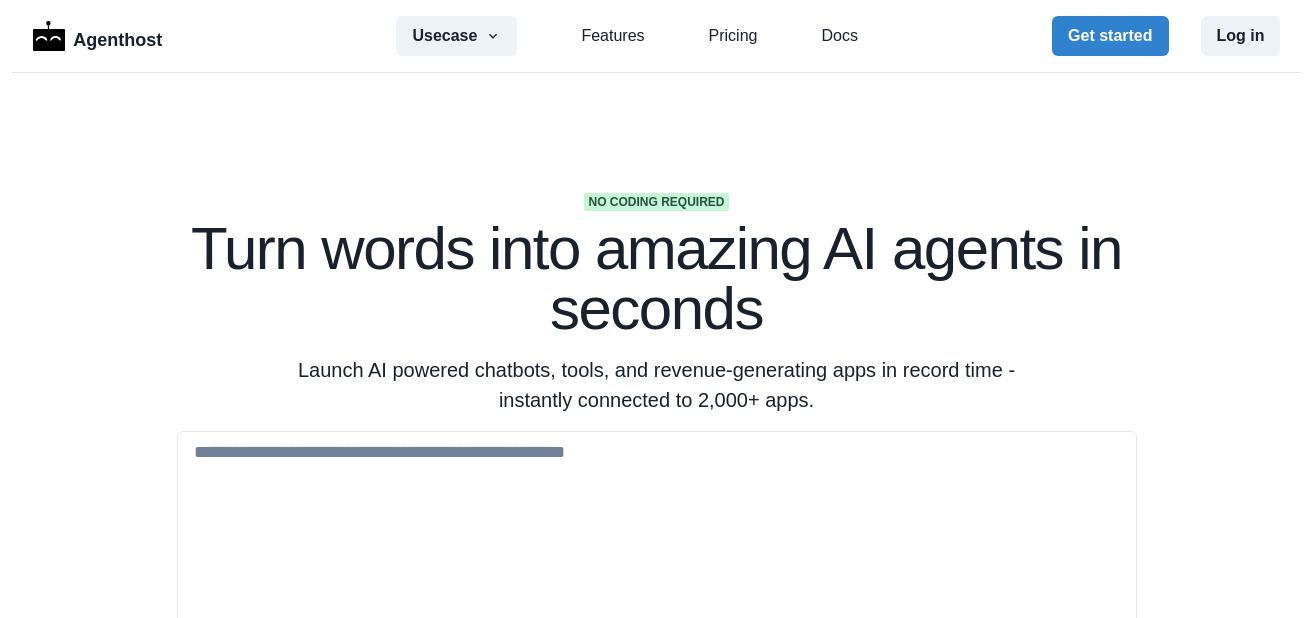 scroll, scrollTop: 0, scrollLeft: 0, axis: both 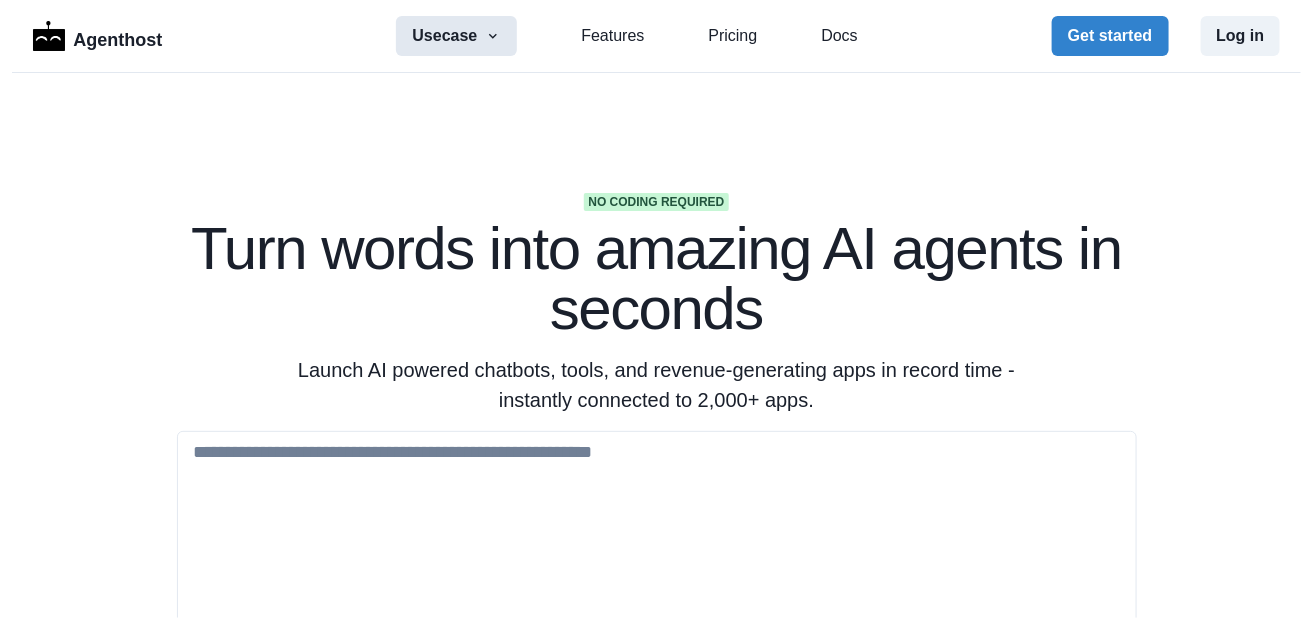 click 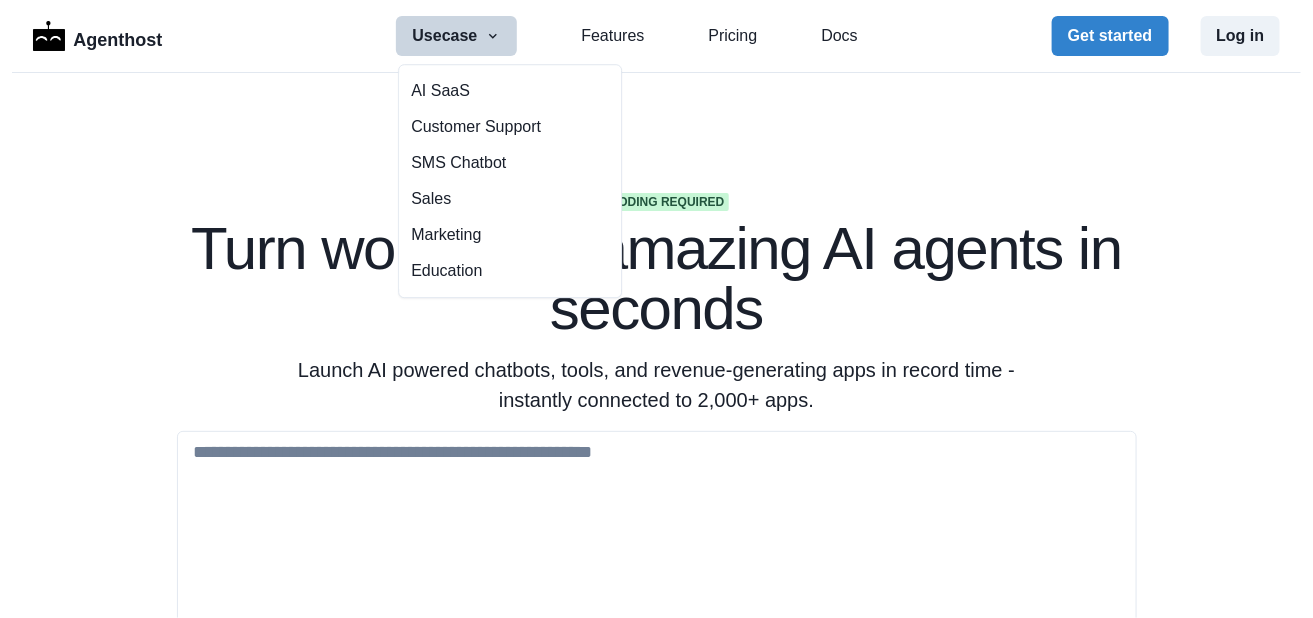 click 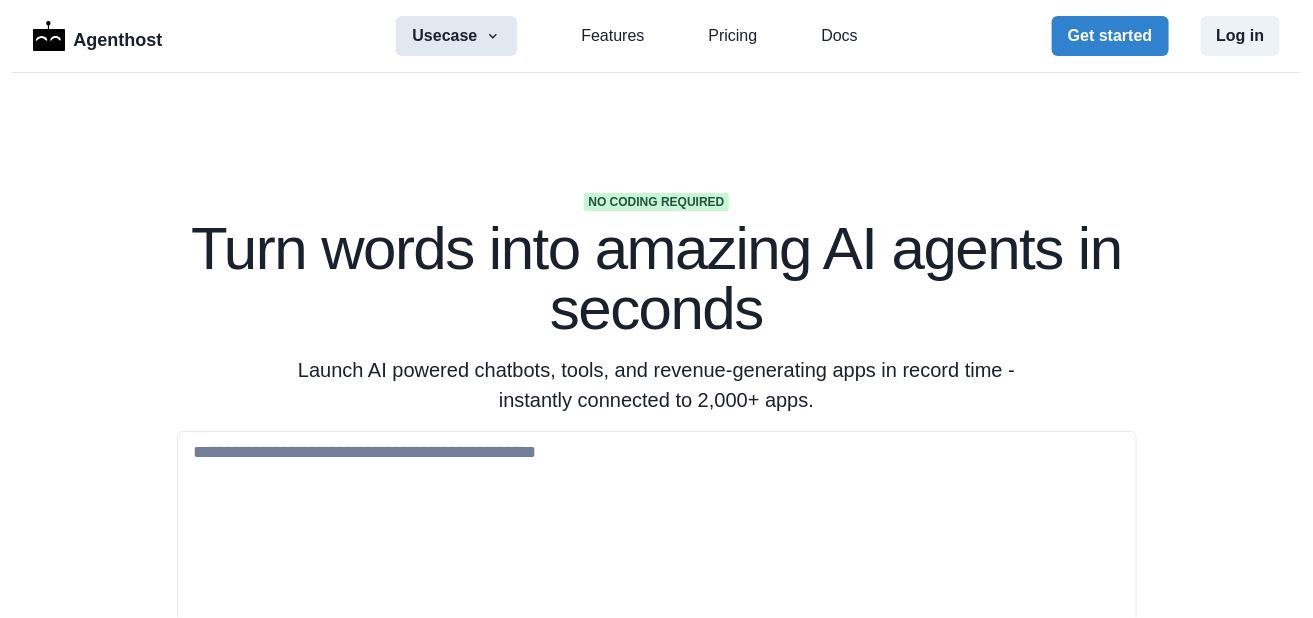 click 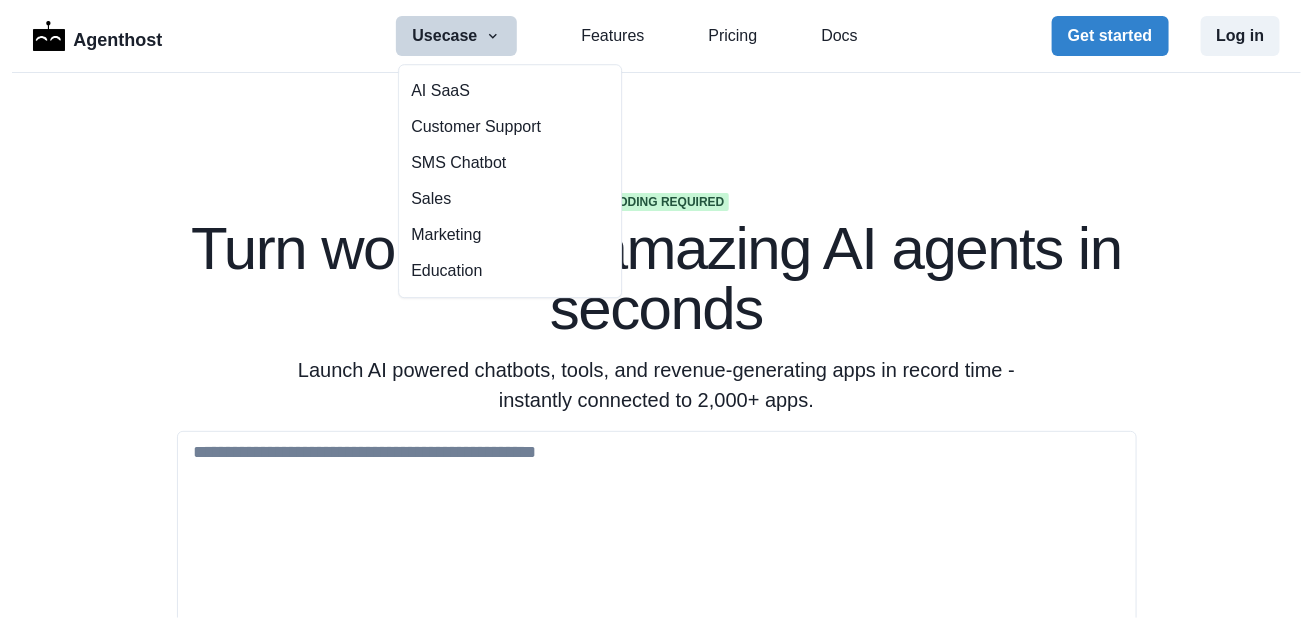 click 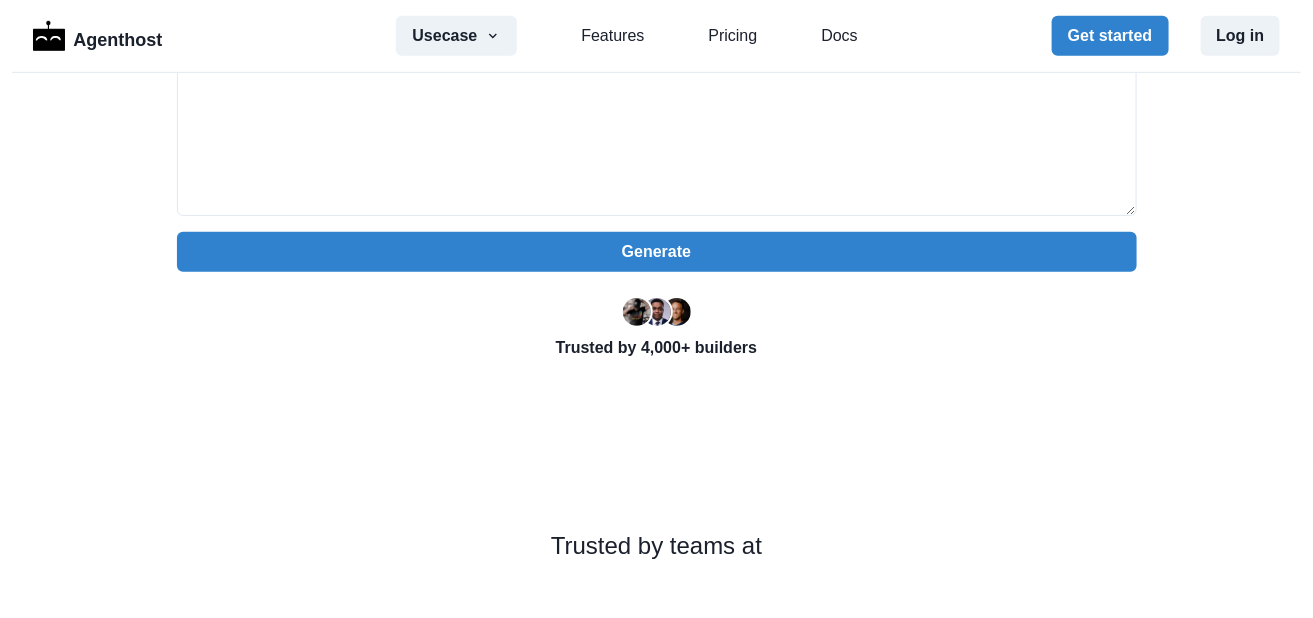 scroll, scrollTop: 0, scrollLeft: 0, axis: both 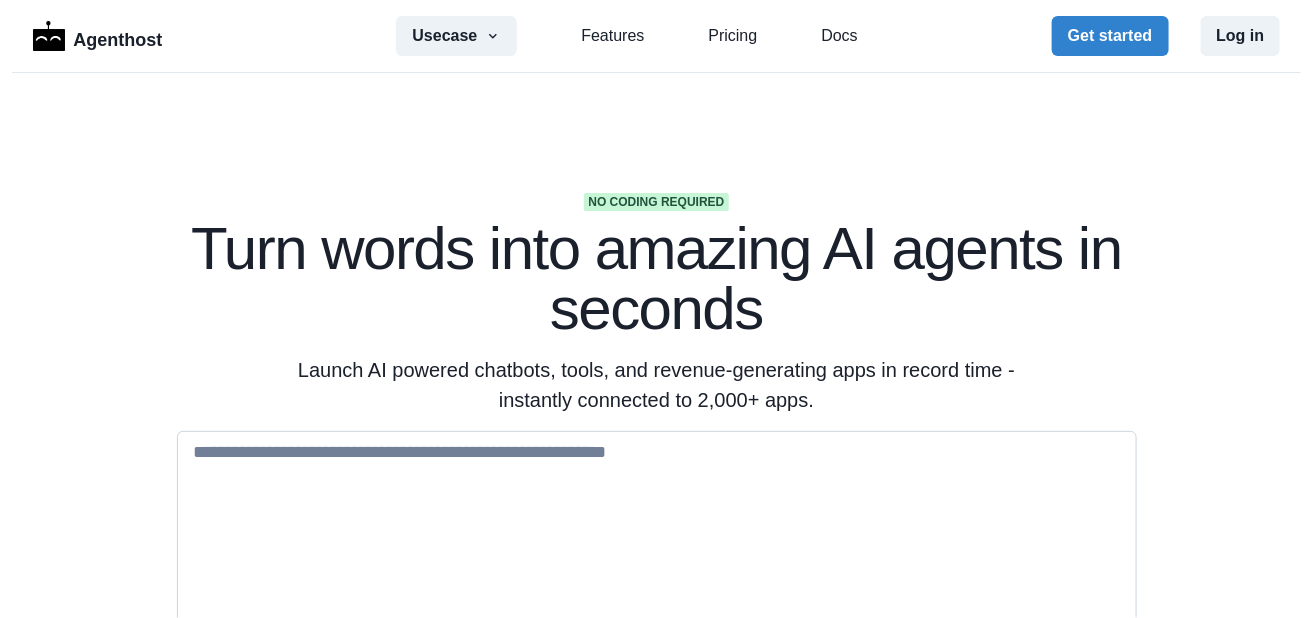 click at bounding box center (657, 531) 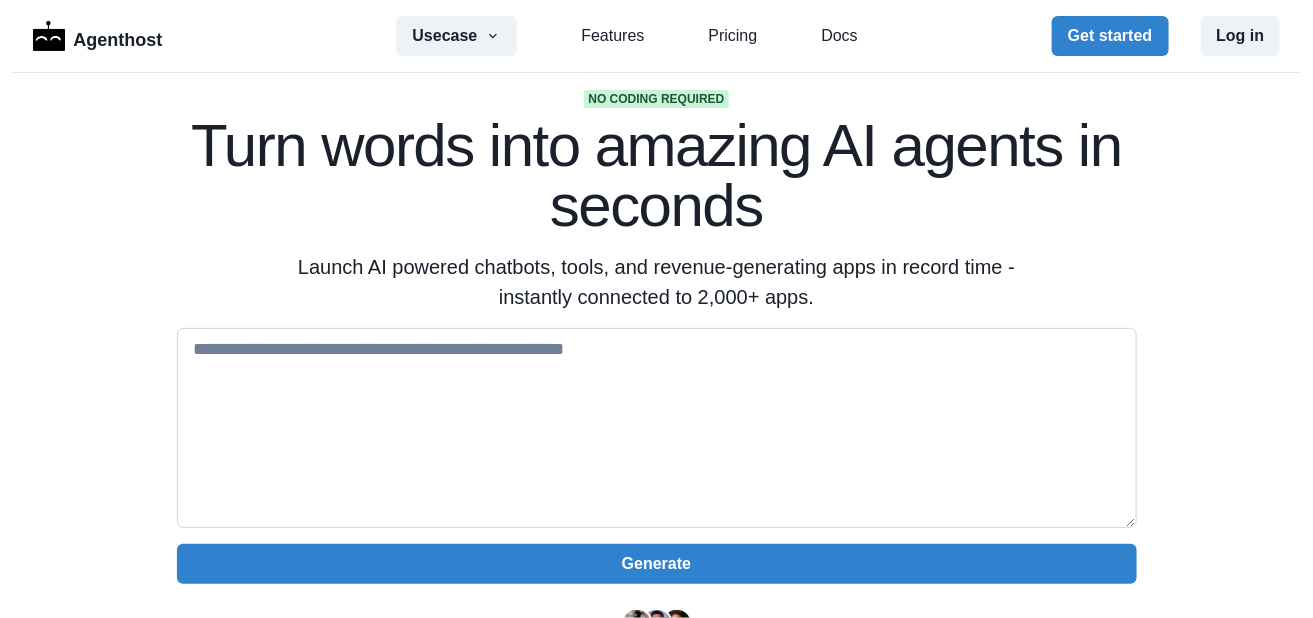 scroll, scrollTop: 101, scrollLeft: 0, axis: vertical 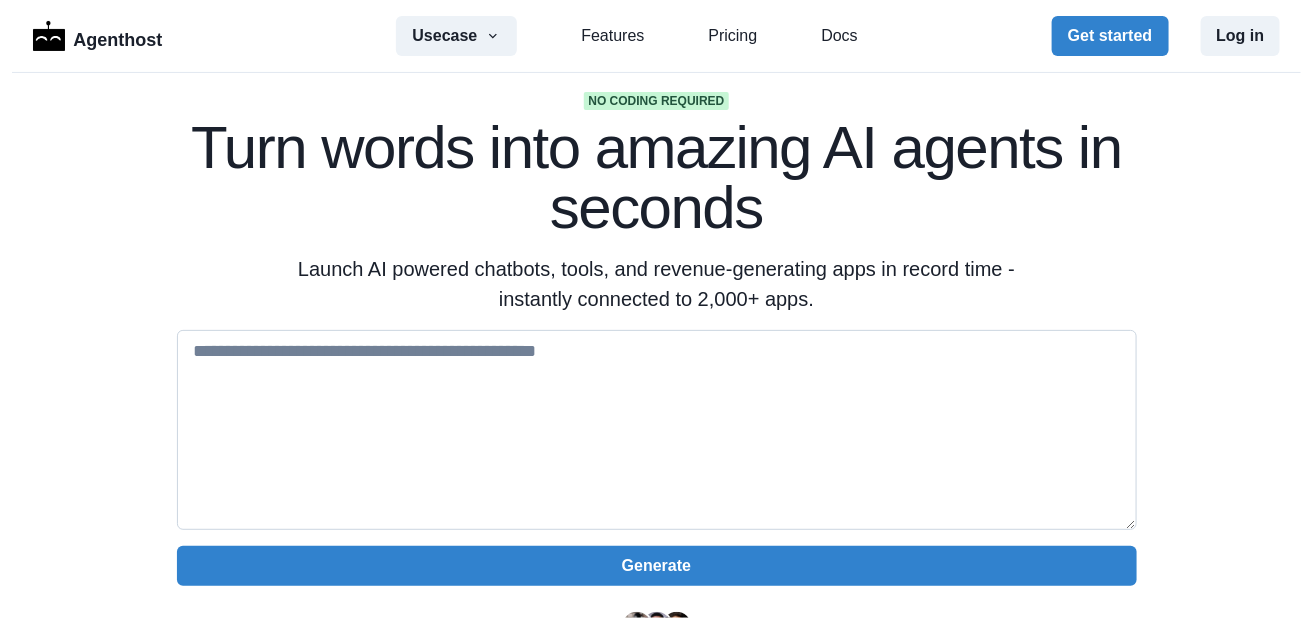 click at bounding box center [657, 430] 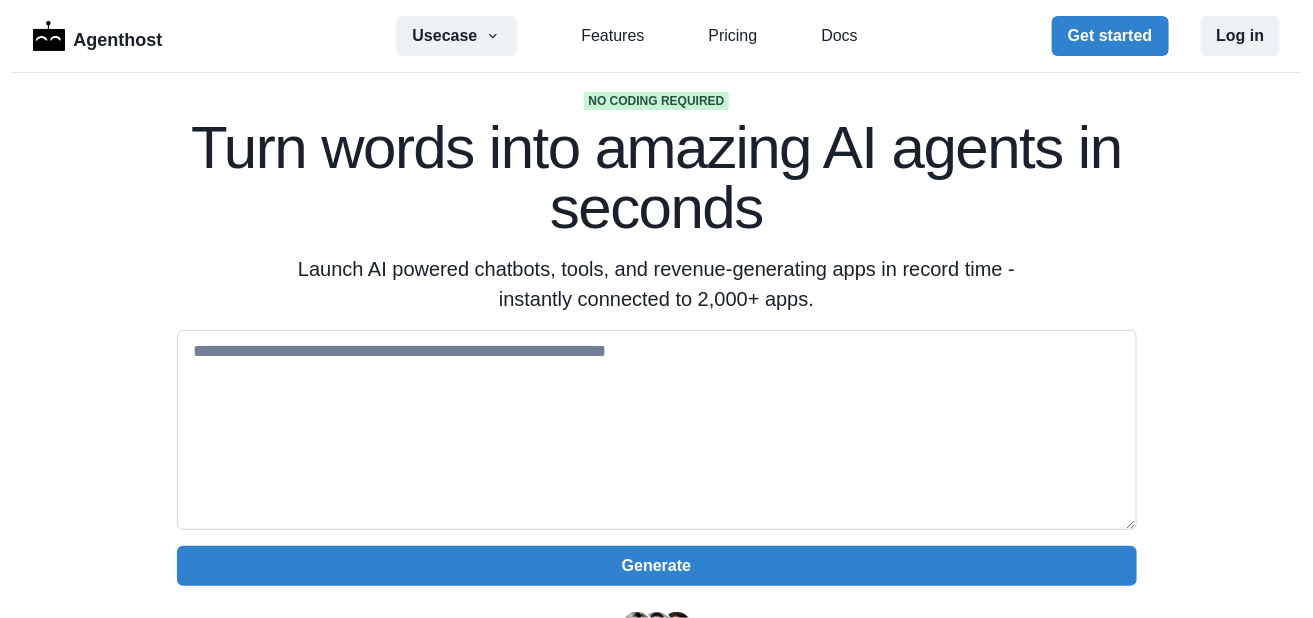 click at bounding box center [657, 430] 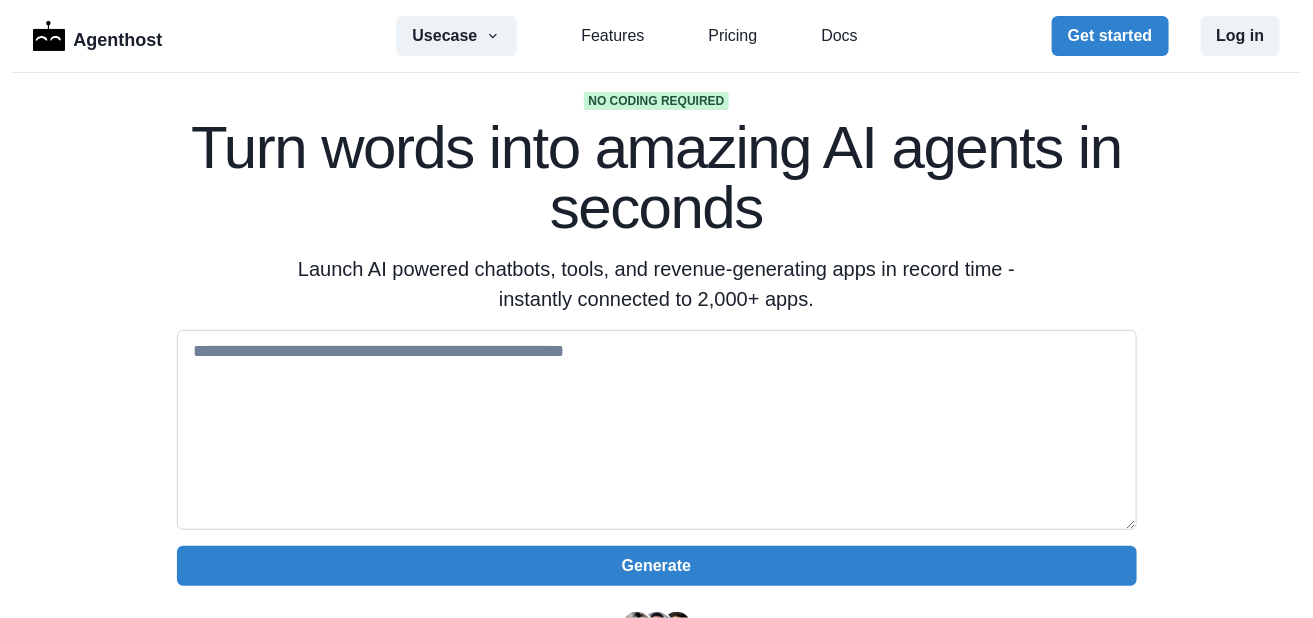 click at bounding box center (657, 430) 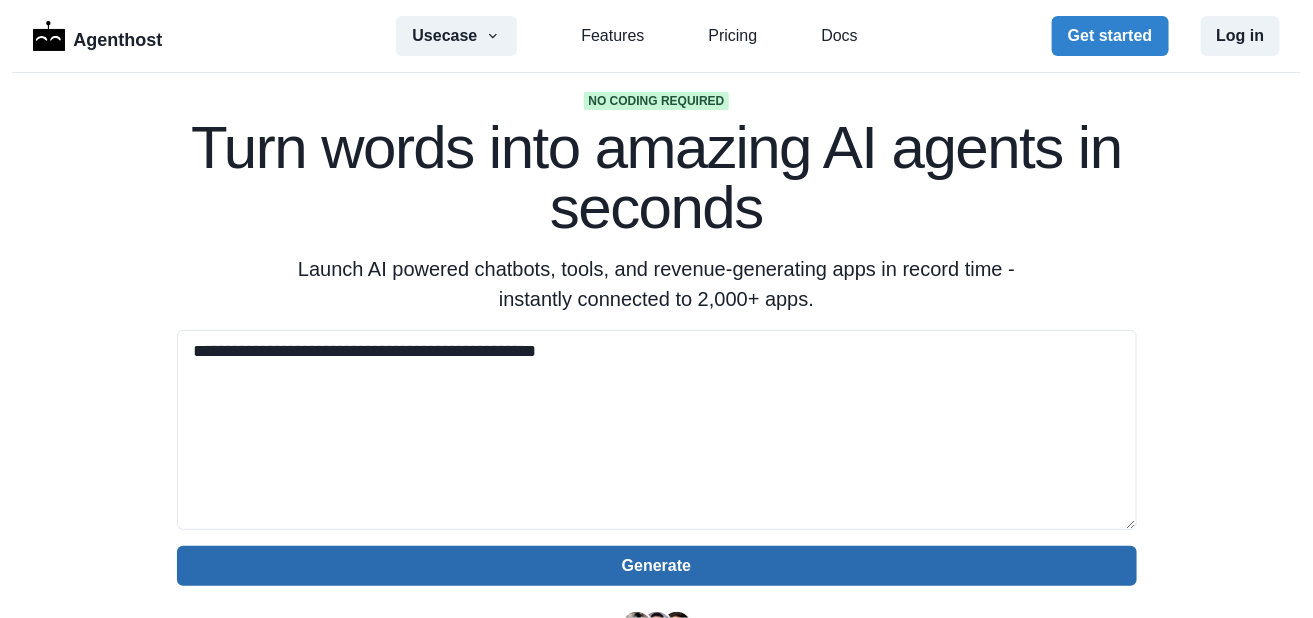 type on "**********" 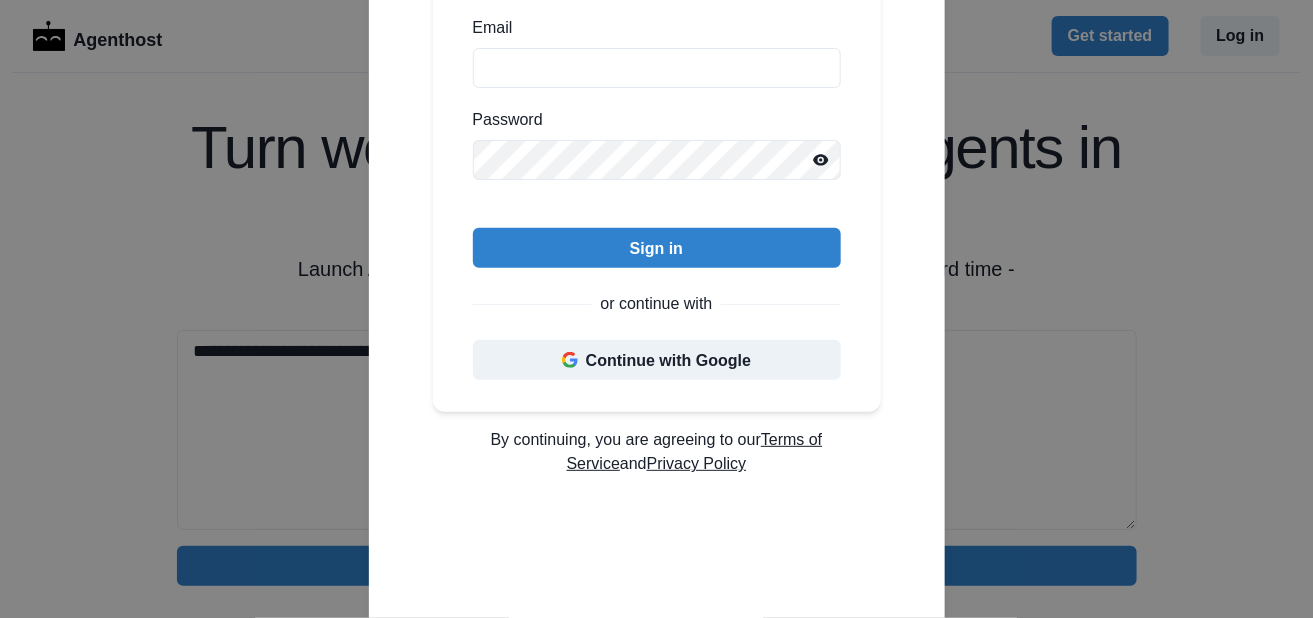scroll, scrollTop: 320, scrollLeft: 0, axis: vertical 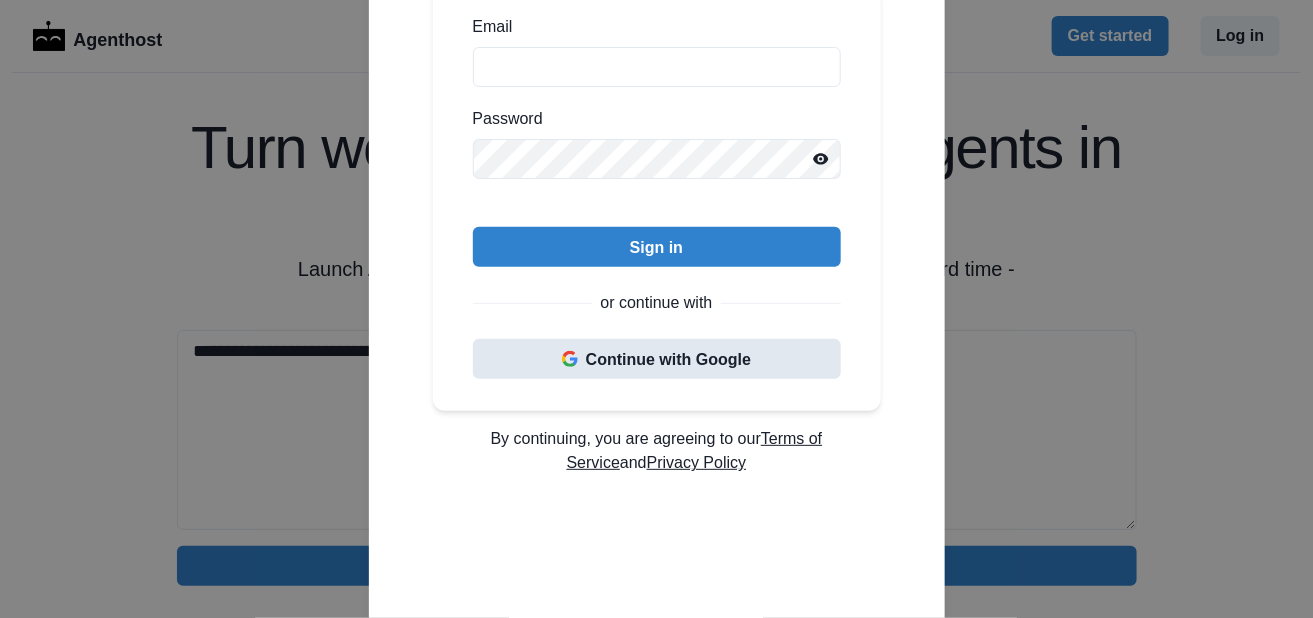 click on "Continue with Google" at bounding box center (657, 359) 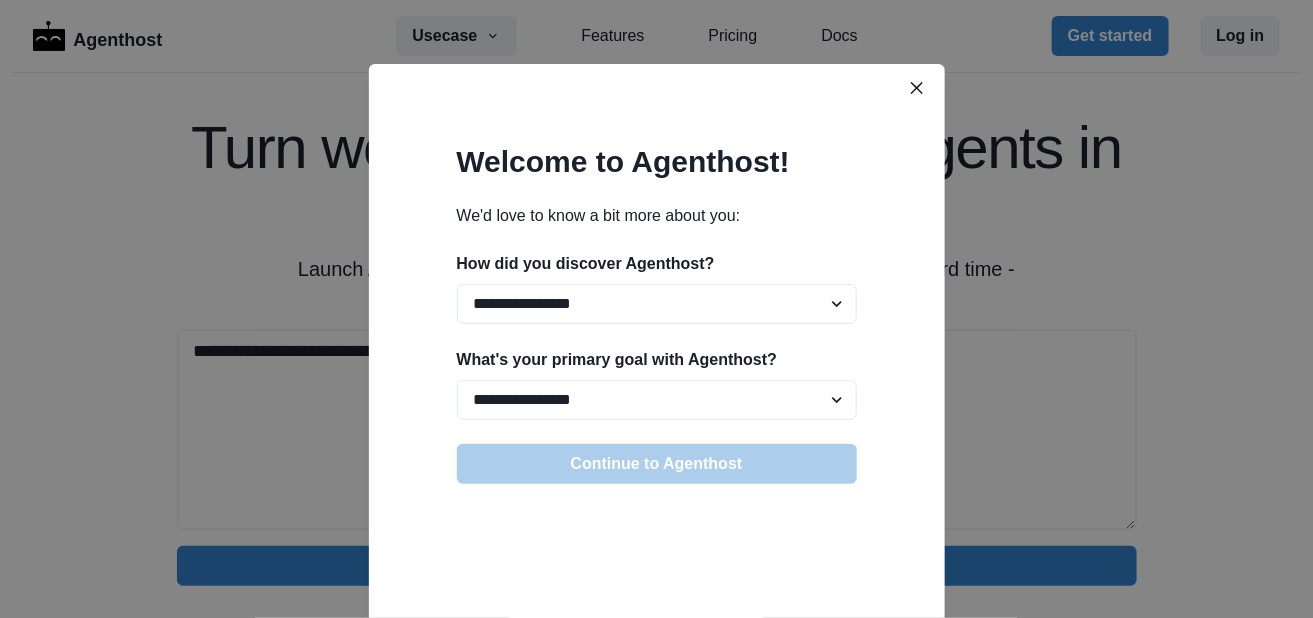 scroll, scrollTop: 0, scrollLeft: 0, axis: both 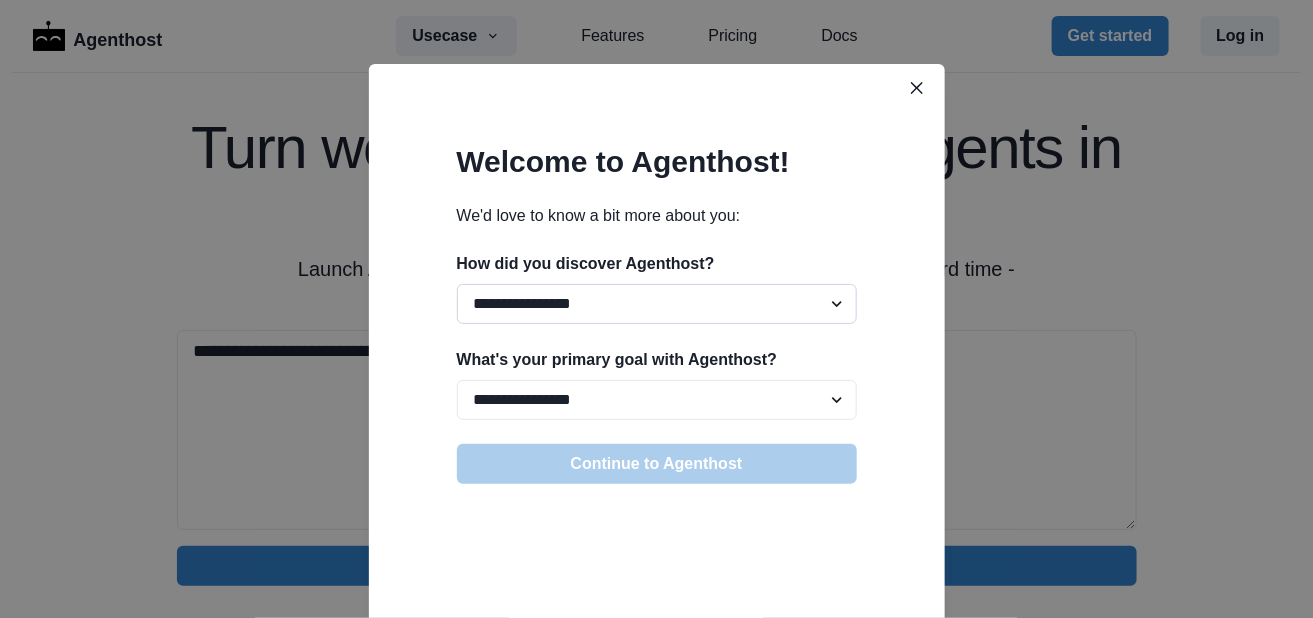 click on "**********" at bounding box center [657, 304] 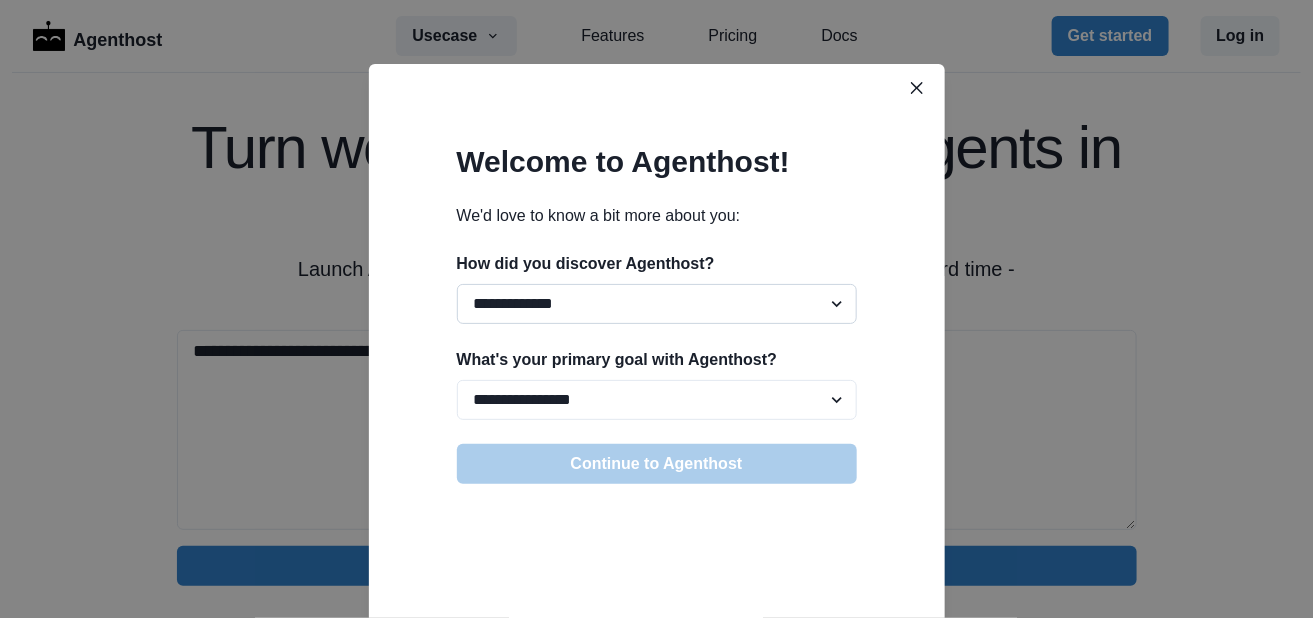 click on "**********" at bounding box center (657, 304) 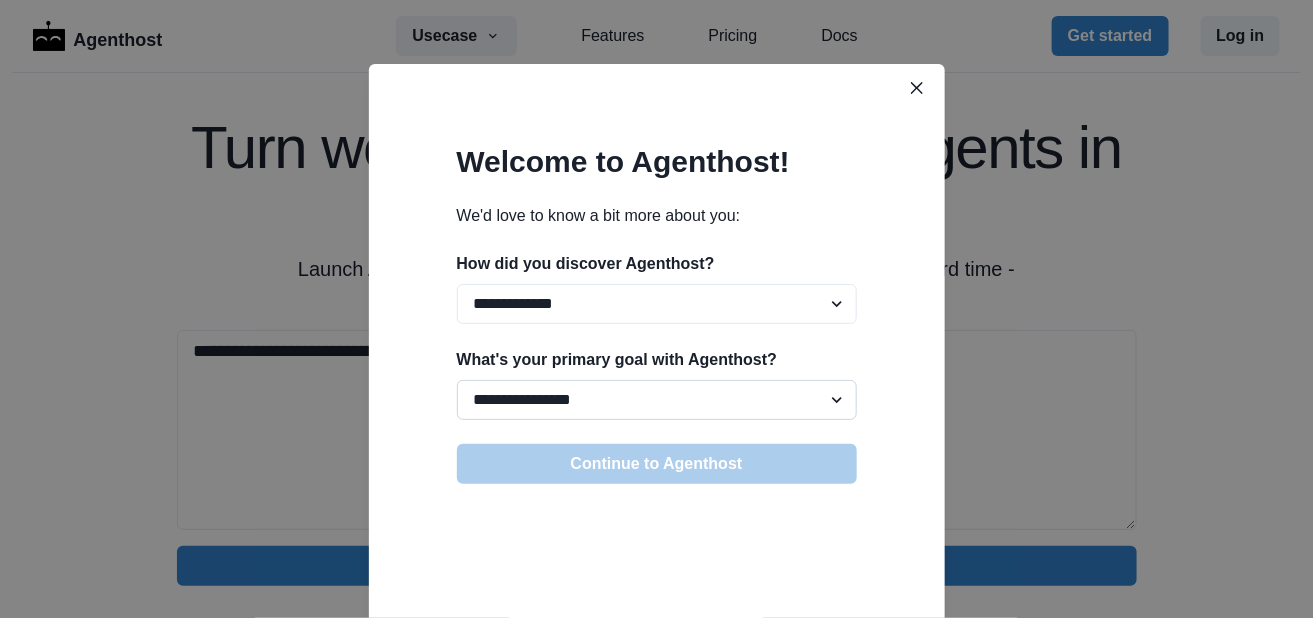 click on "**********" at bounding box center [657, 400] 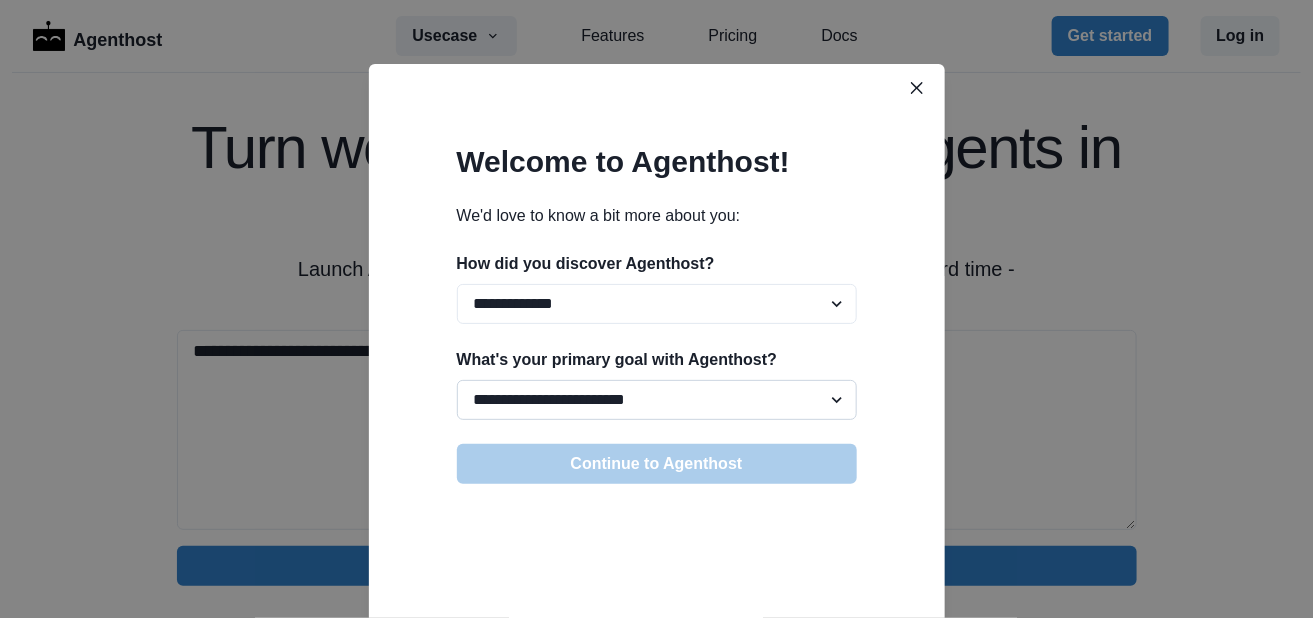 click on "**********" at bounding box center (657, 400) 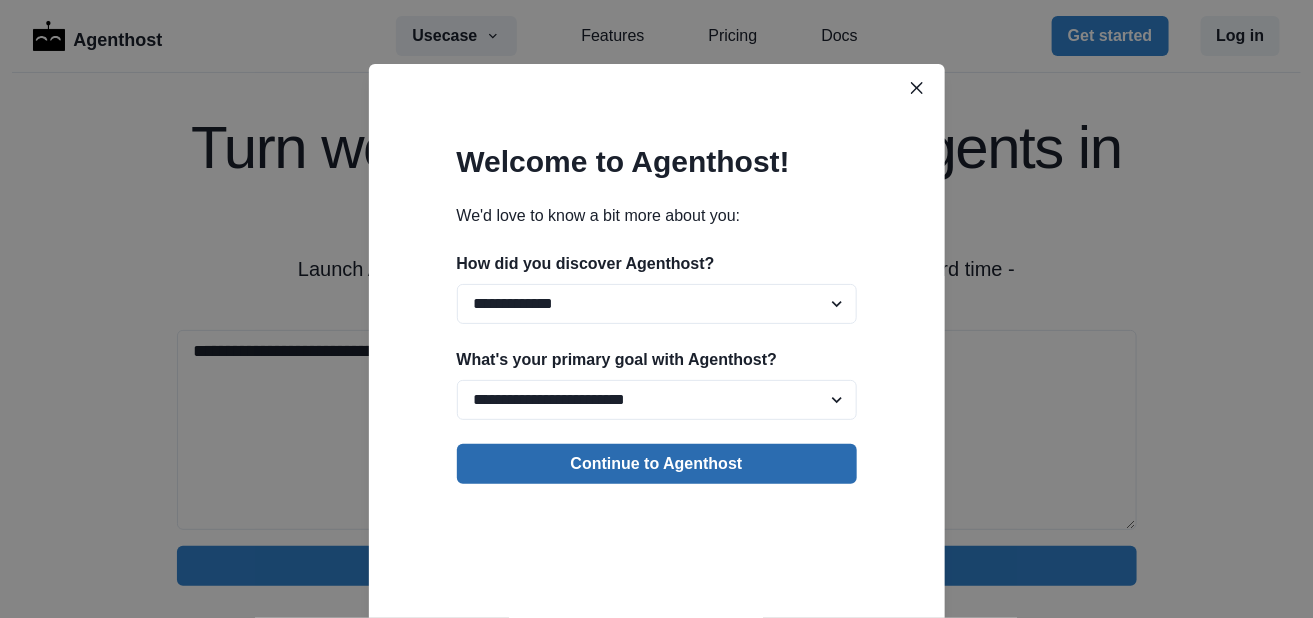 click on "Continue to Agenthost" at bounding box center (657, 464) 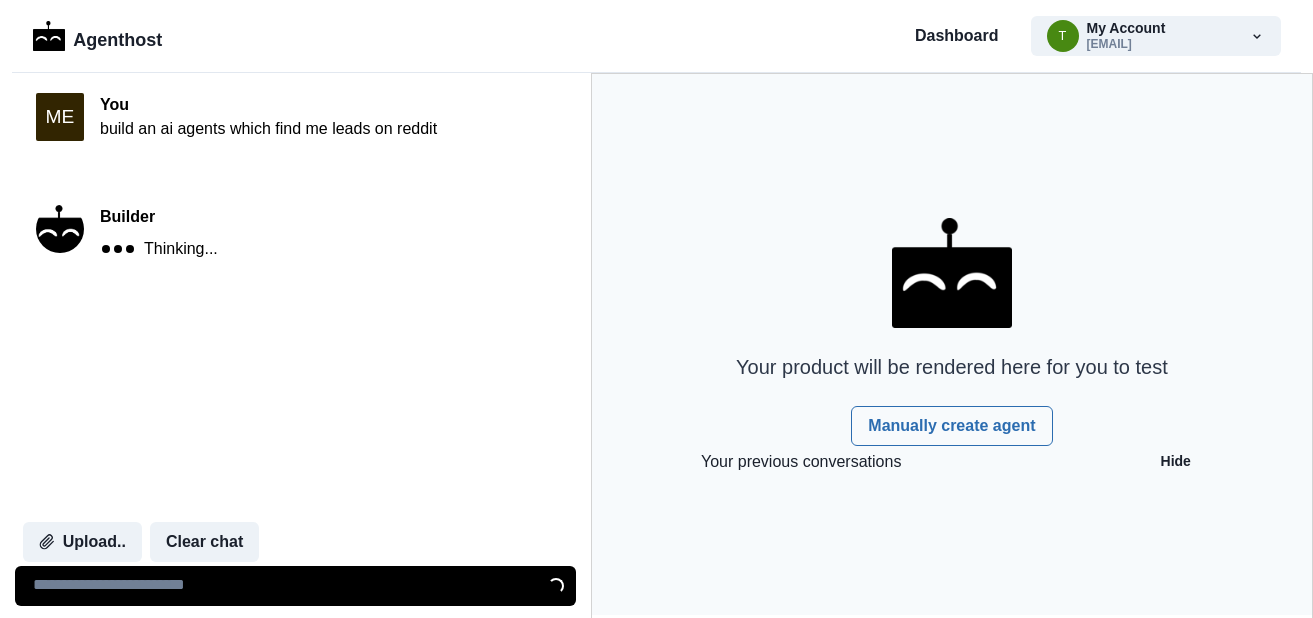 scroll, scrollTop: 0, scrollLeft: 0, axis: both 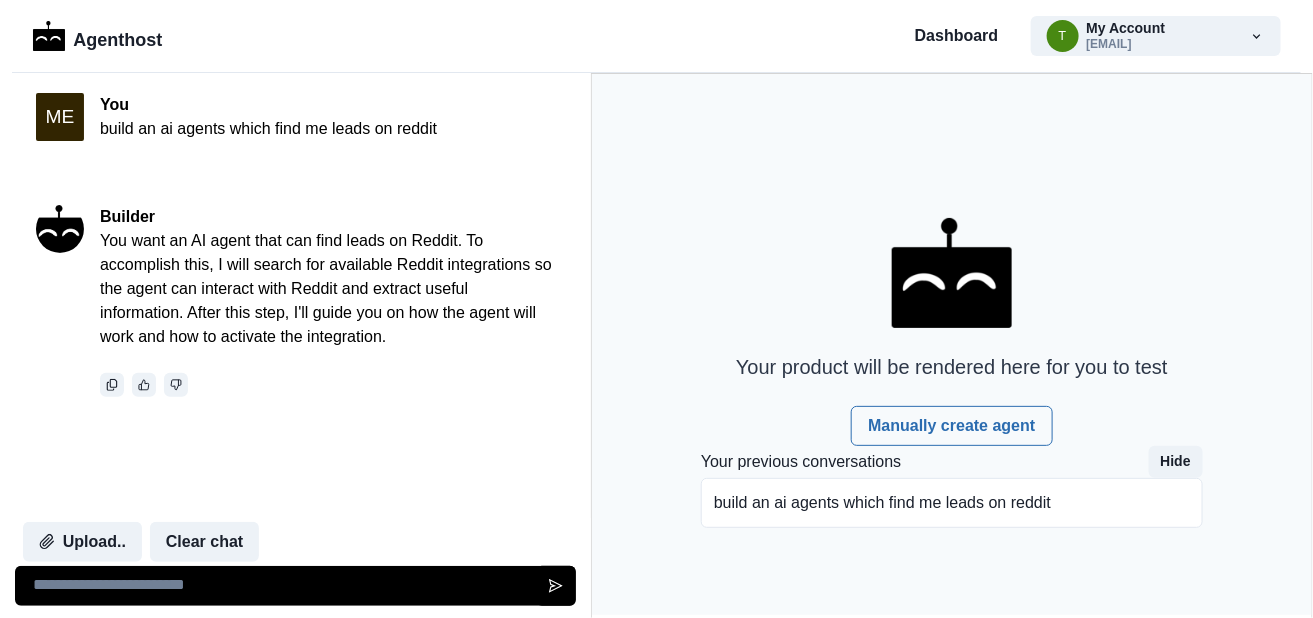 click on "Hide" at bounding box center [1176, 462] 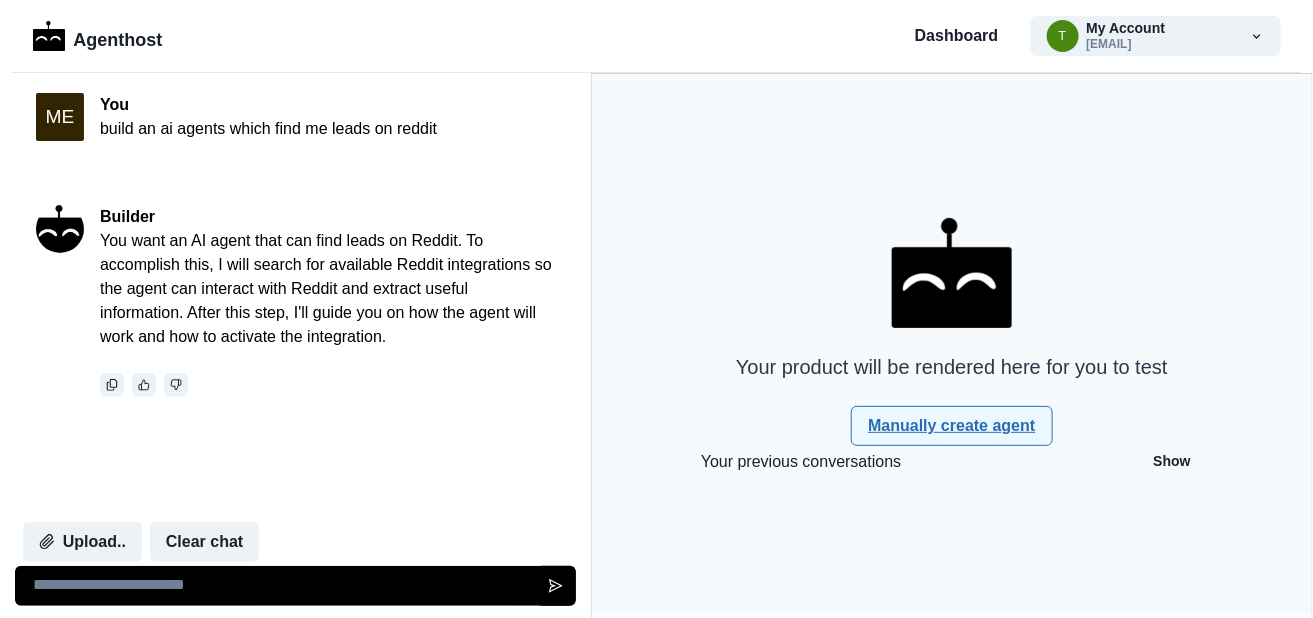 click on "Manually create agent" at bounding box center (951, 426) 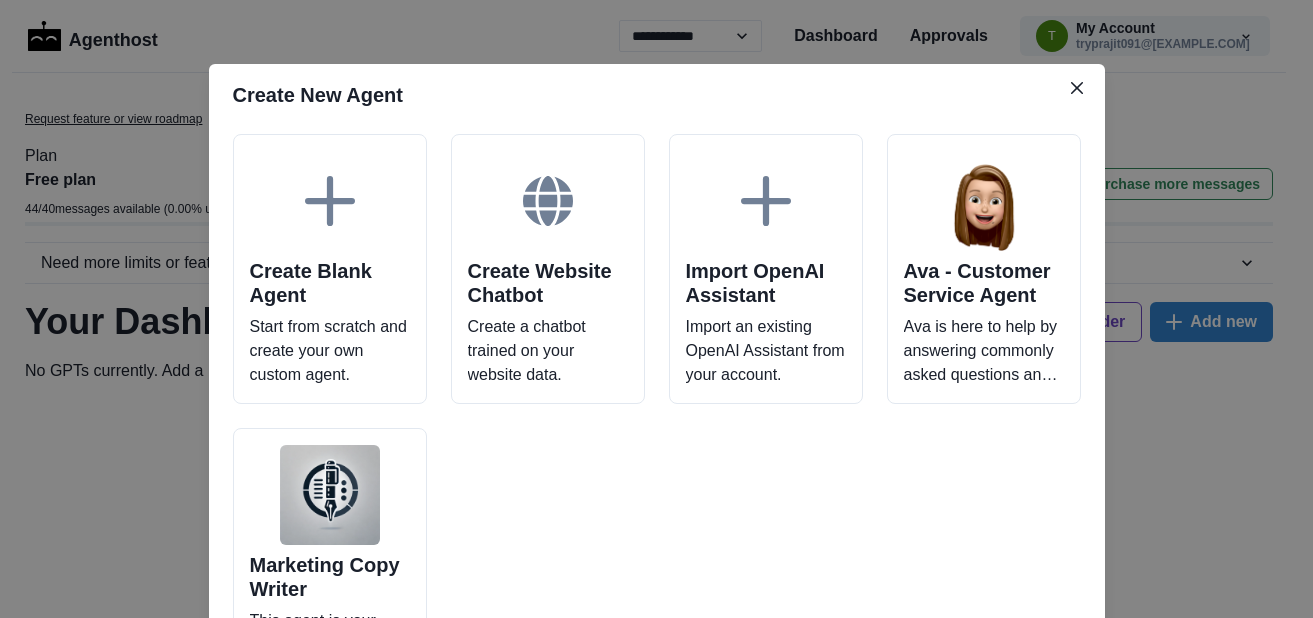 scroll, scrollTop: 0, scrollLeft: 0, axis: both 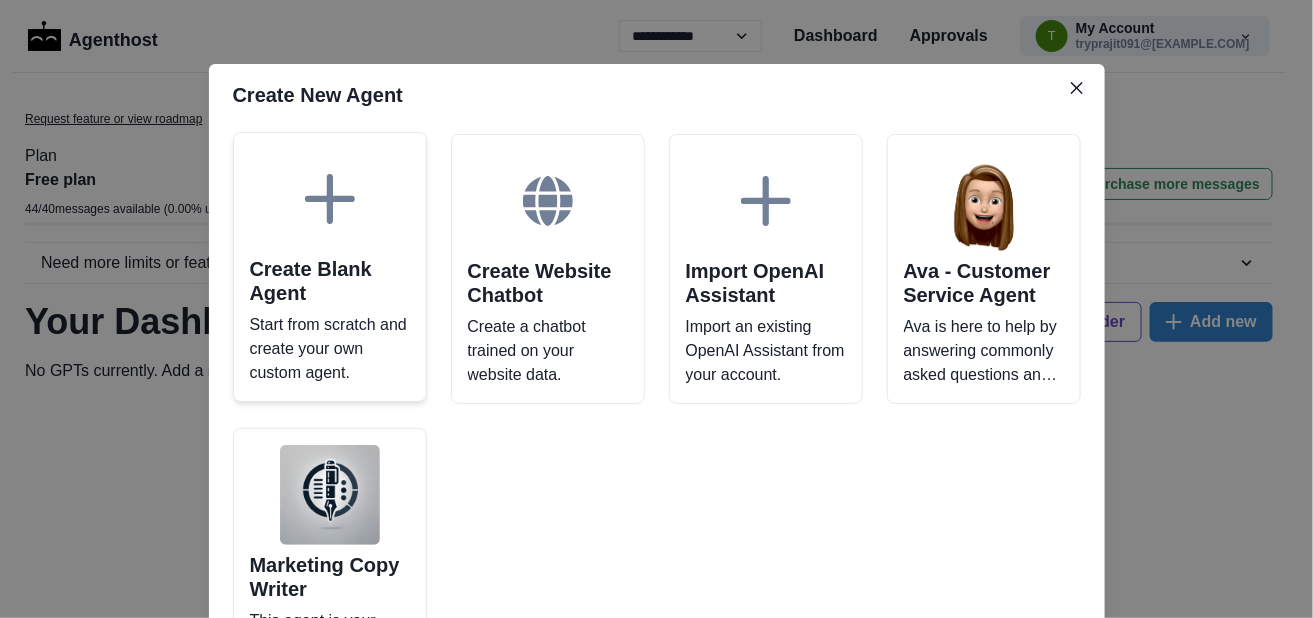 click on "Start from scratch and create your own custom agent." at bounding box center (330, 349) 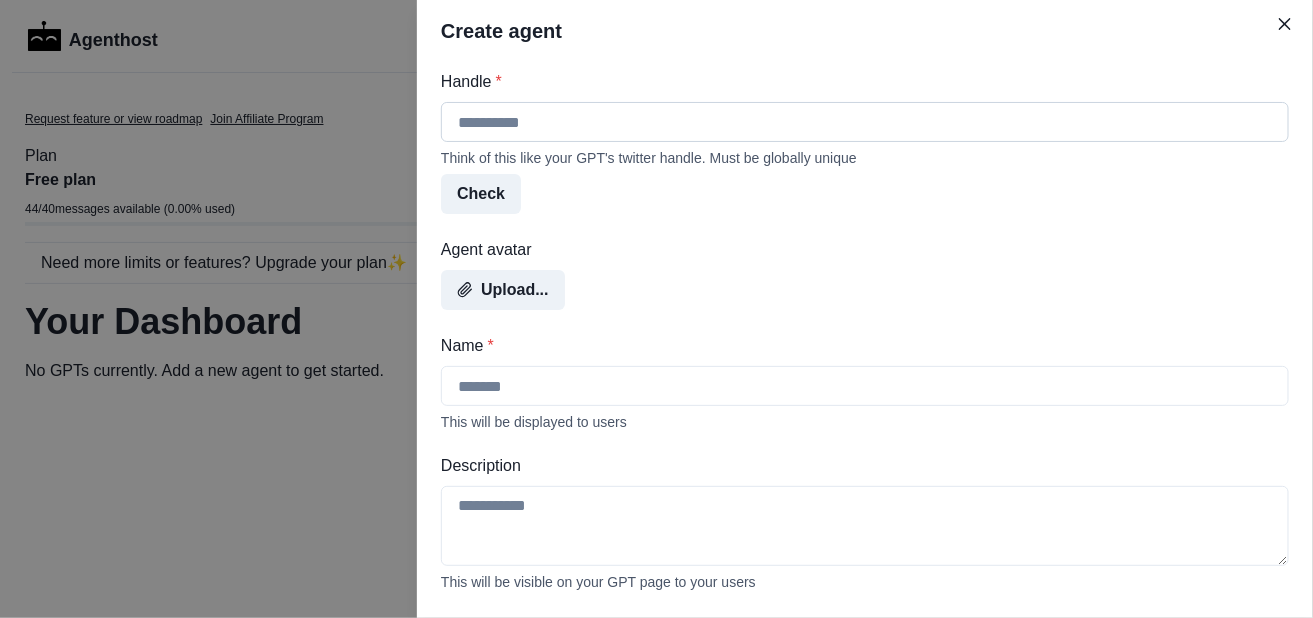click on "Handle *" at bounding box center (865, 122) 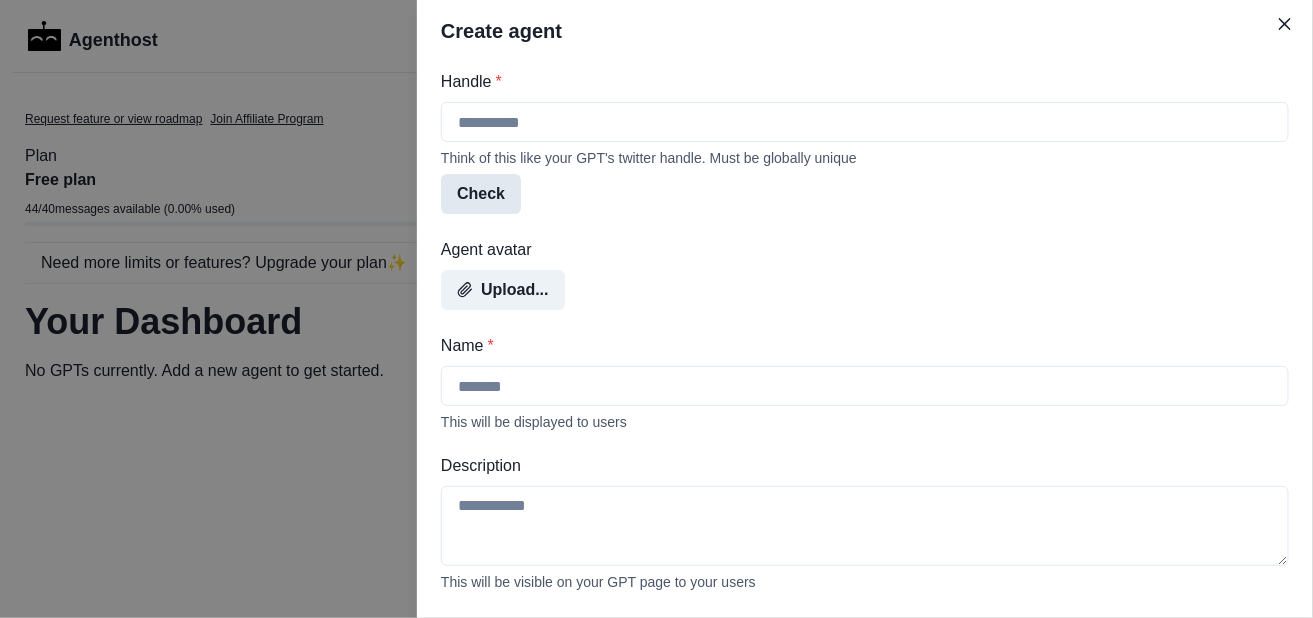 click on "Check" at bounding box center (481, 194) 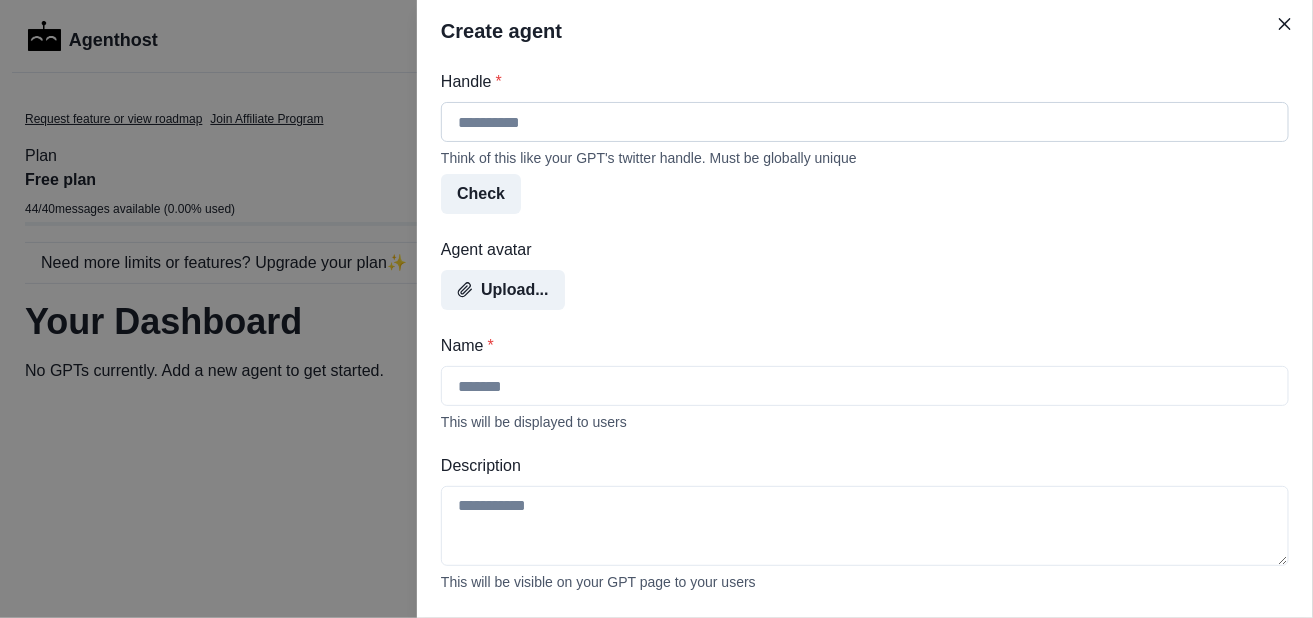 click on "Handle *" at bounding box center (865, 122) 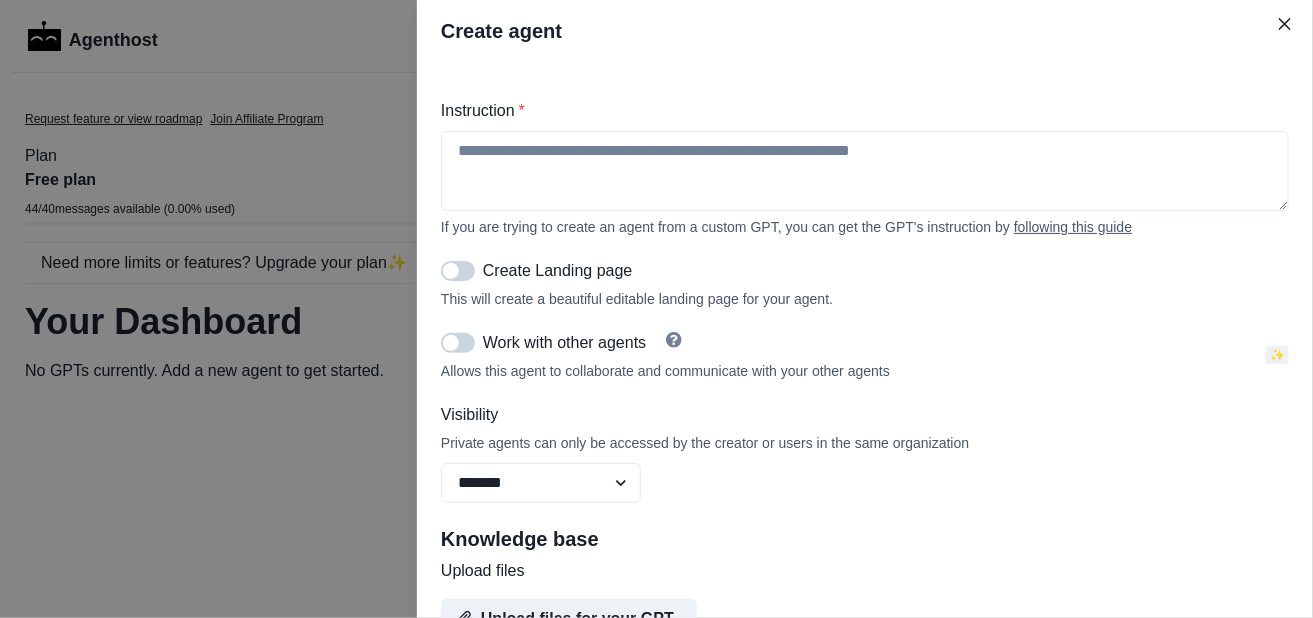 scroll, scrollTop: 533, scrollLeft: 0, axis: vertical 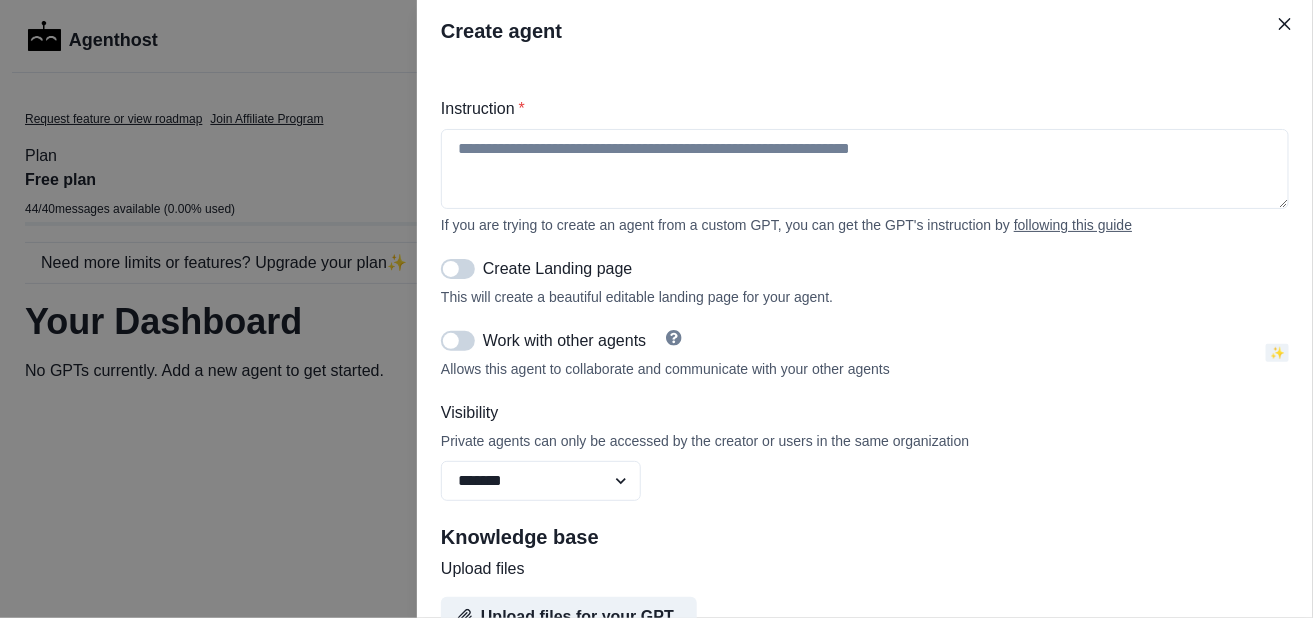type on "**********" 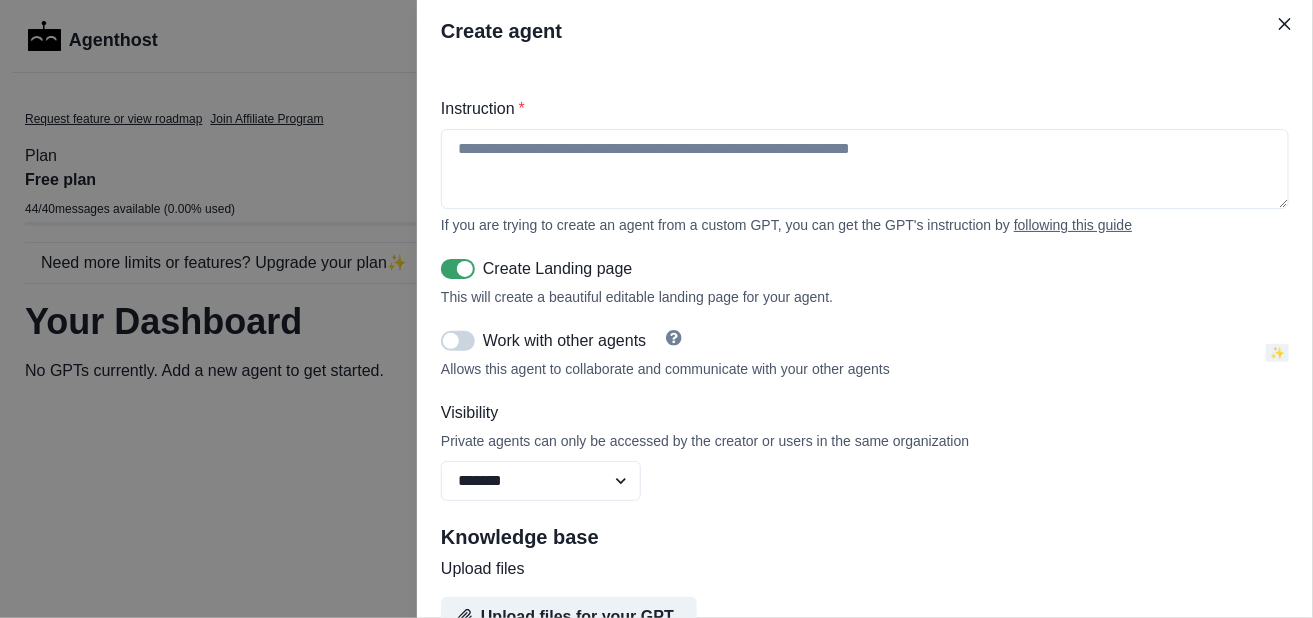 click at bounding box center (458, 341) 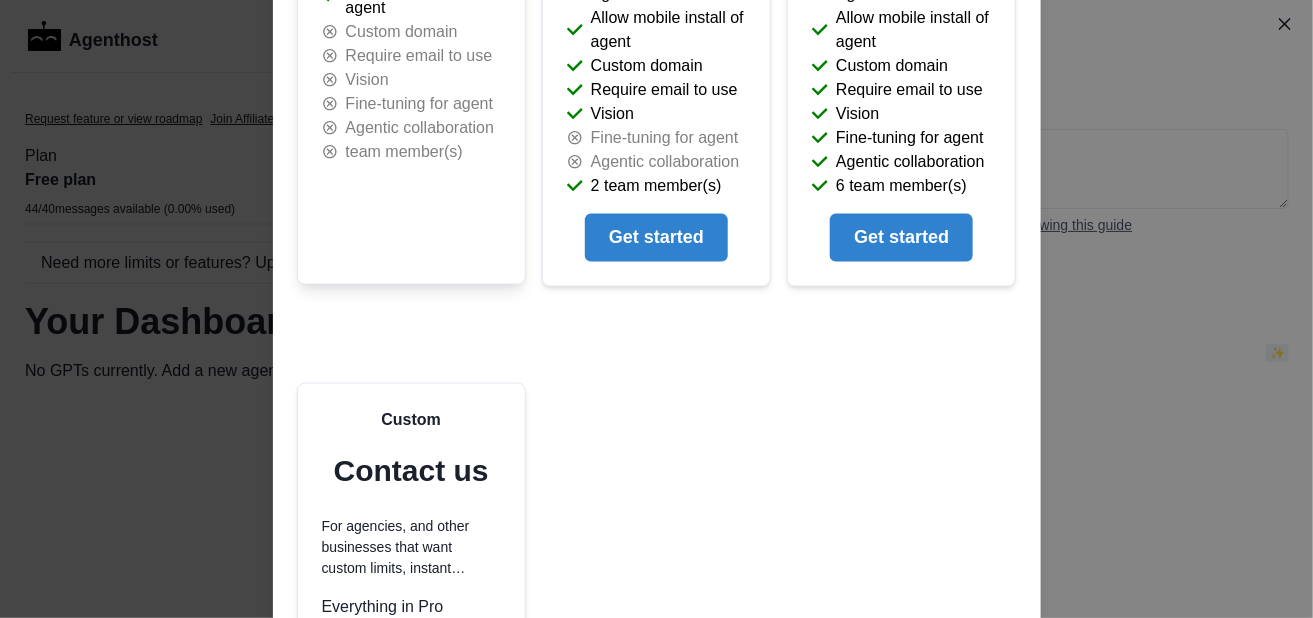scroll, scrollTop: 0, scrollLeft: 0, axis: both 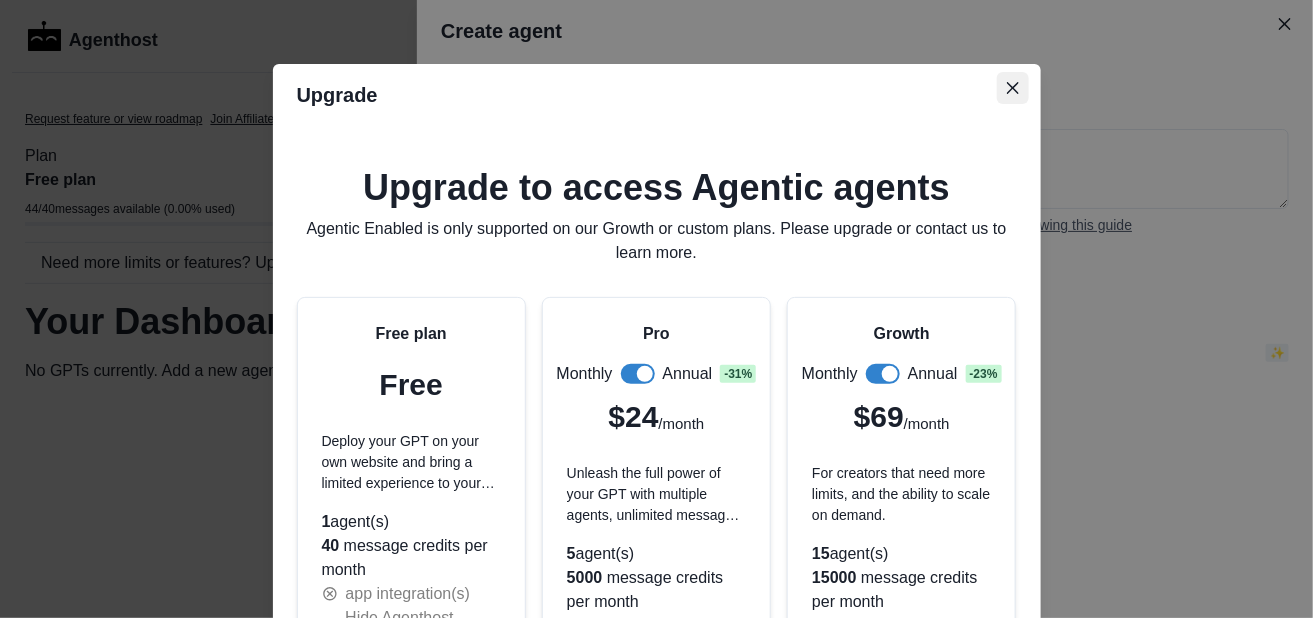 click 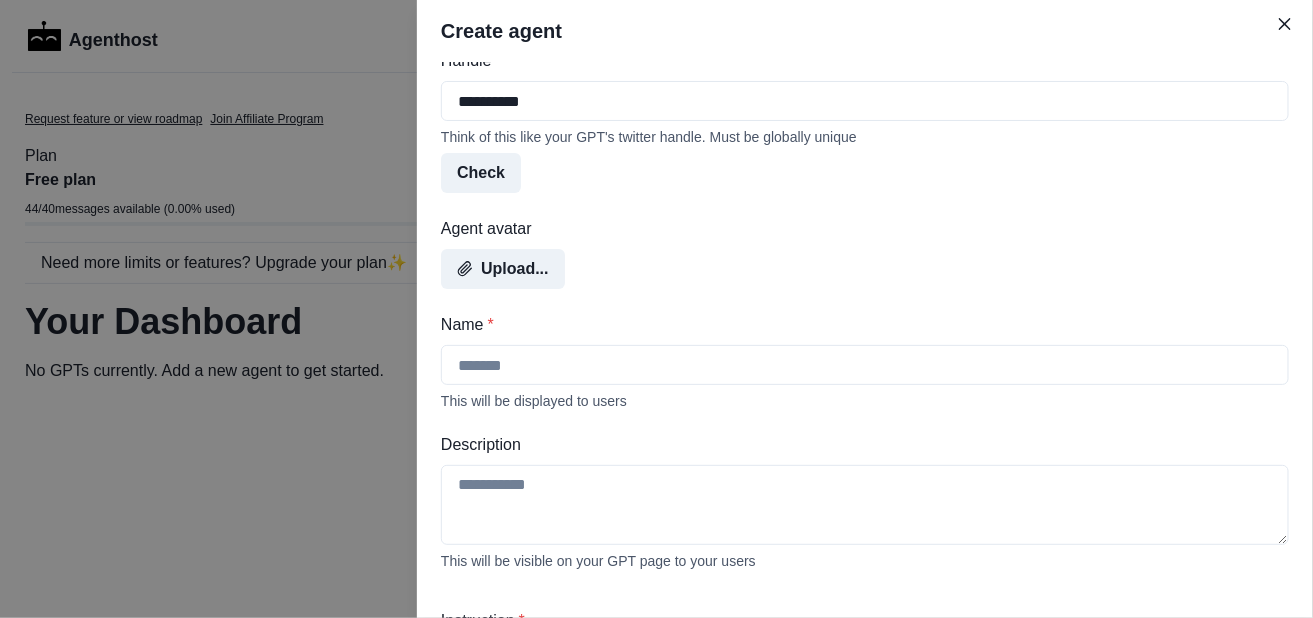 scroll, scrollTop: 0, scrollLeft: 0, axis: both 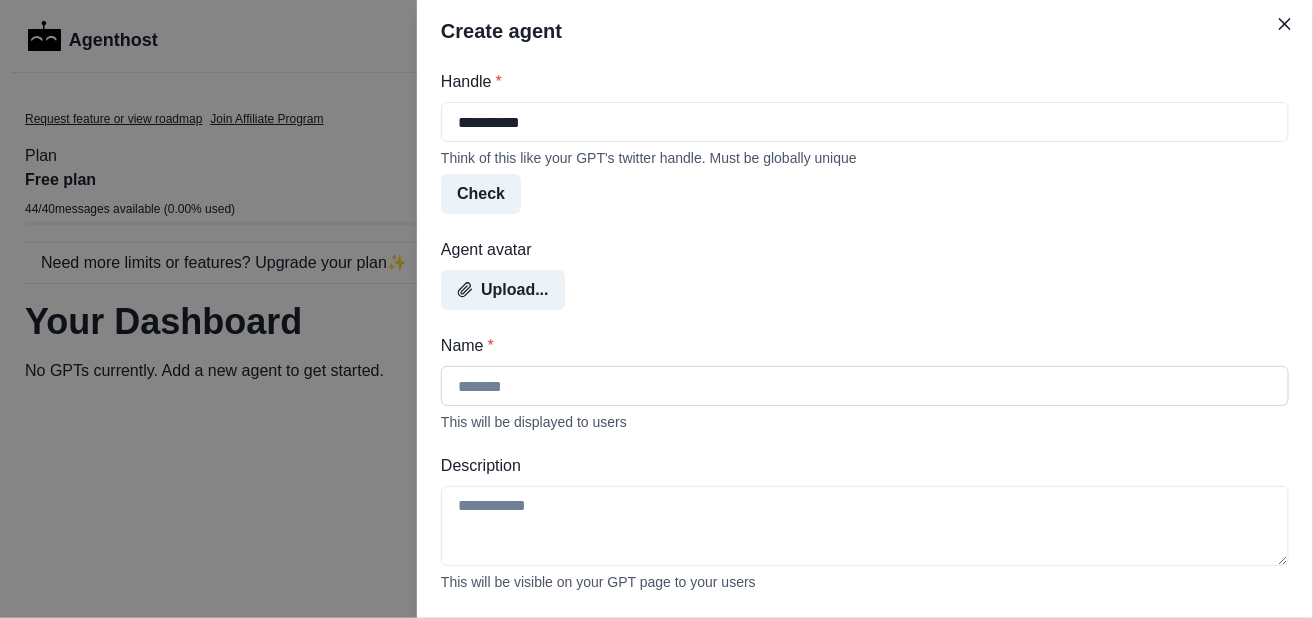 click on "Name *" at bounding box center [865, 386] 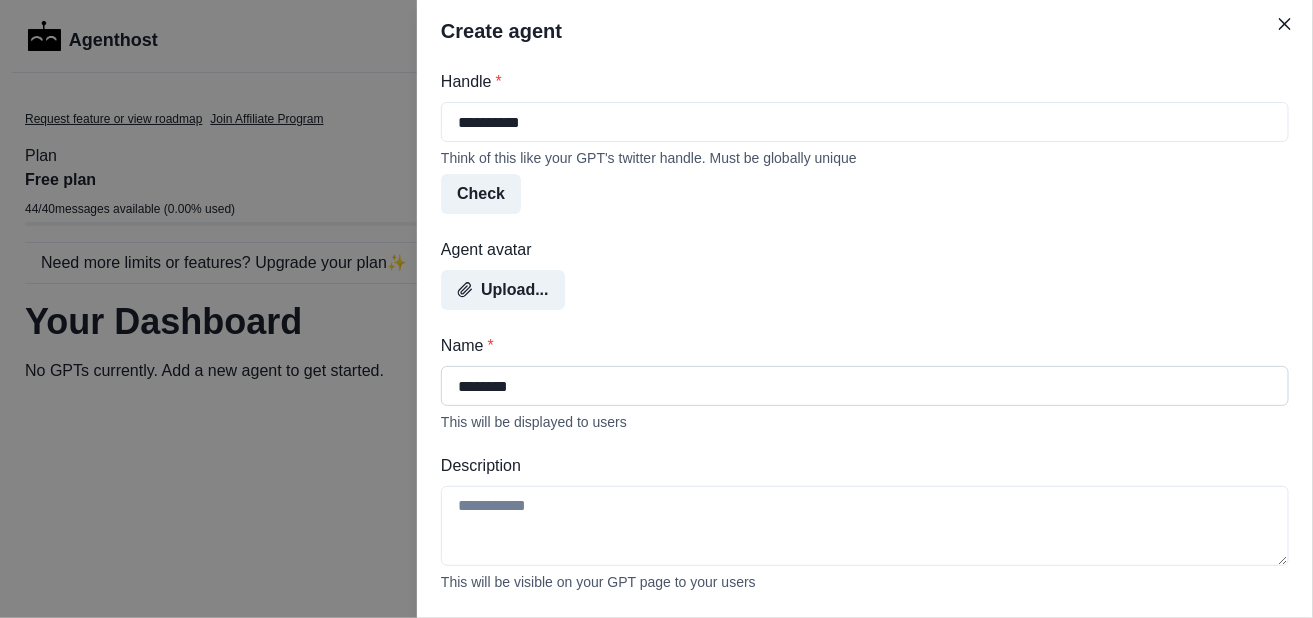 click on "********" at bounding box center (865, 386) 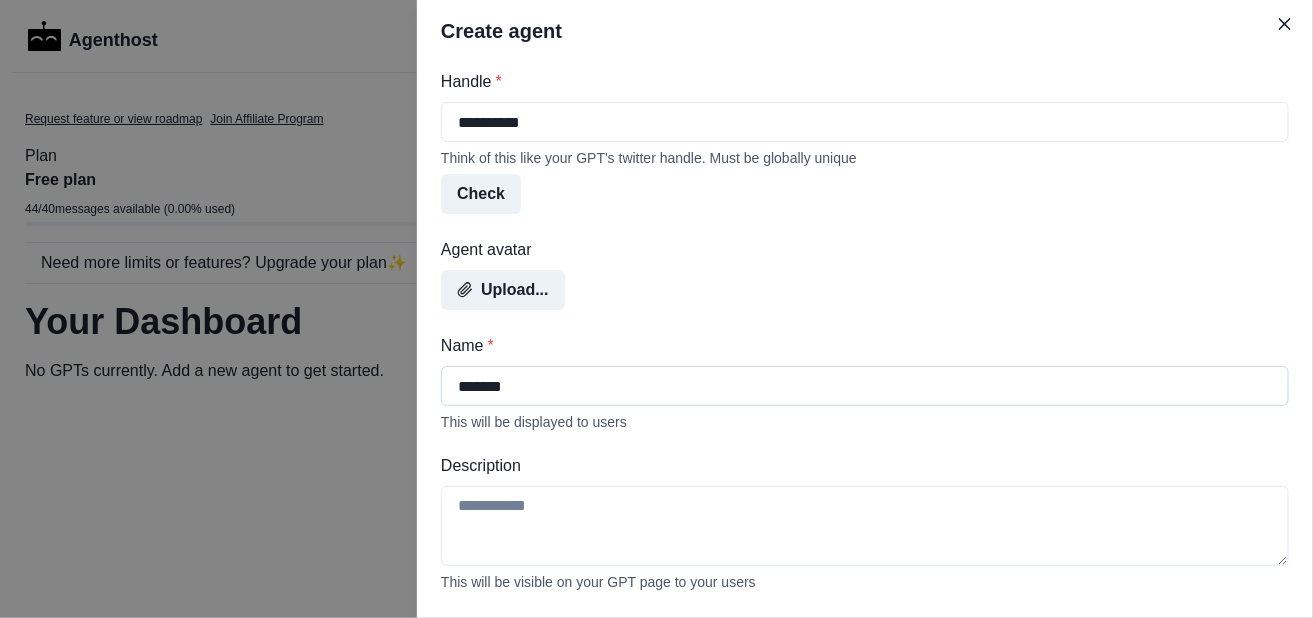click on "*******" at bounding box center (865, 386) 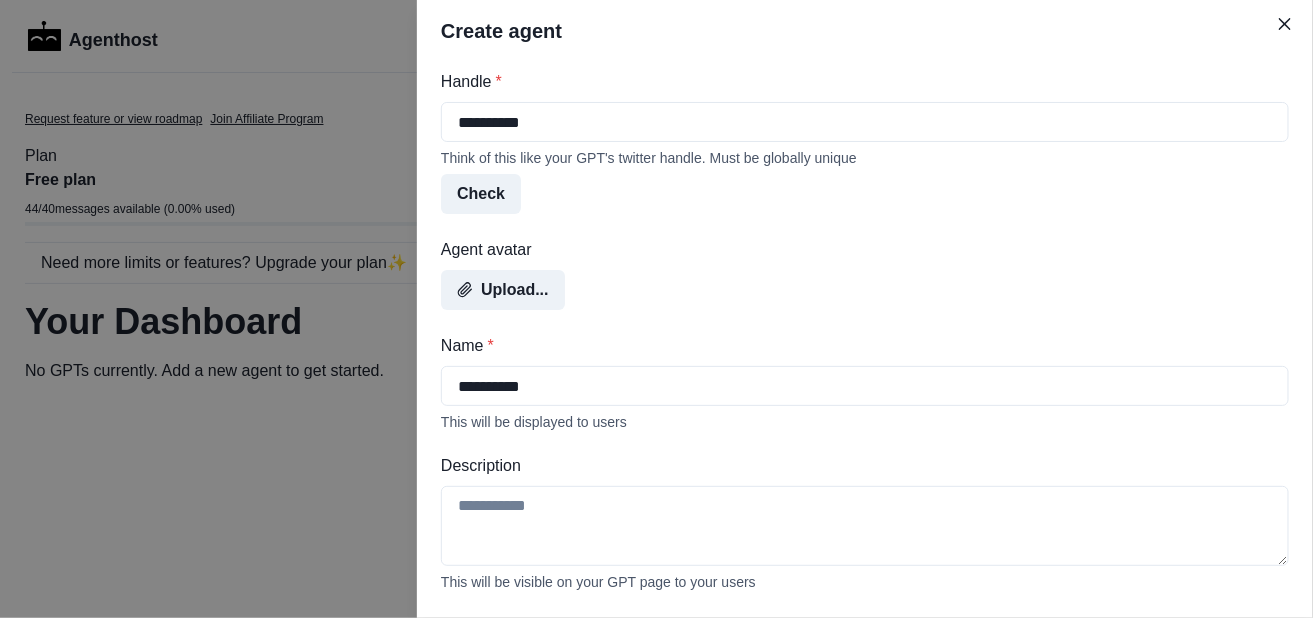 type on "**********" 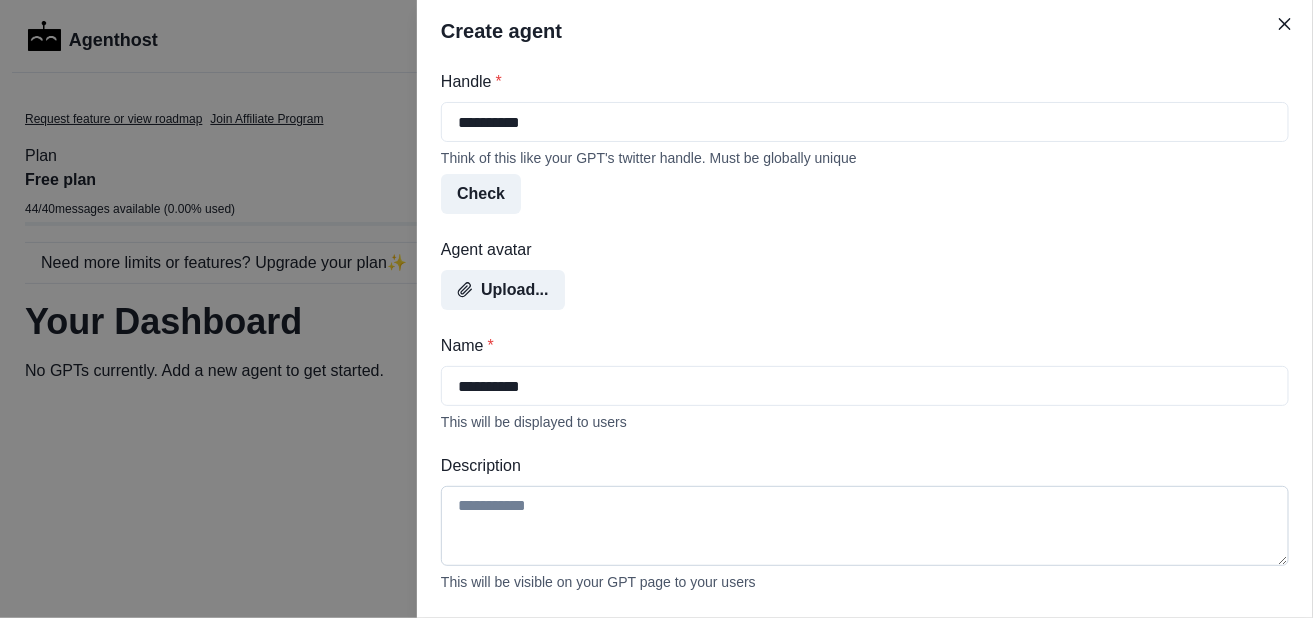 click on "Description" at bounding box center (865, 526) 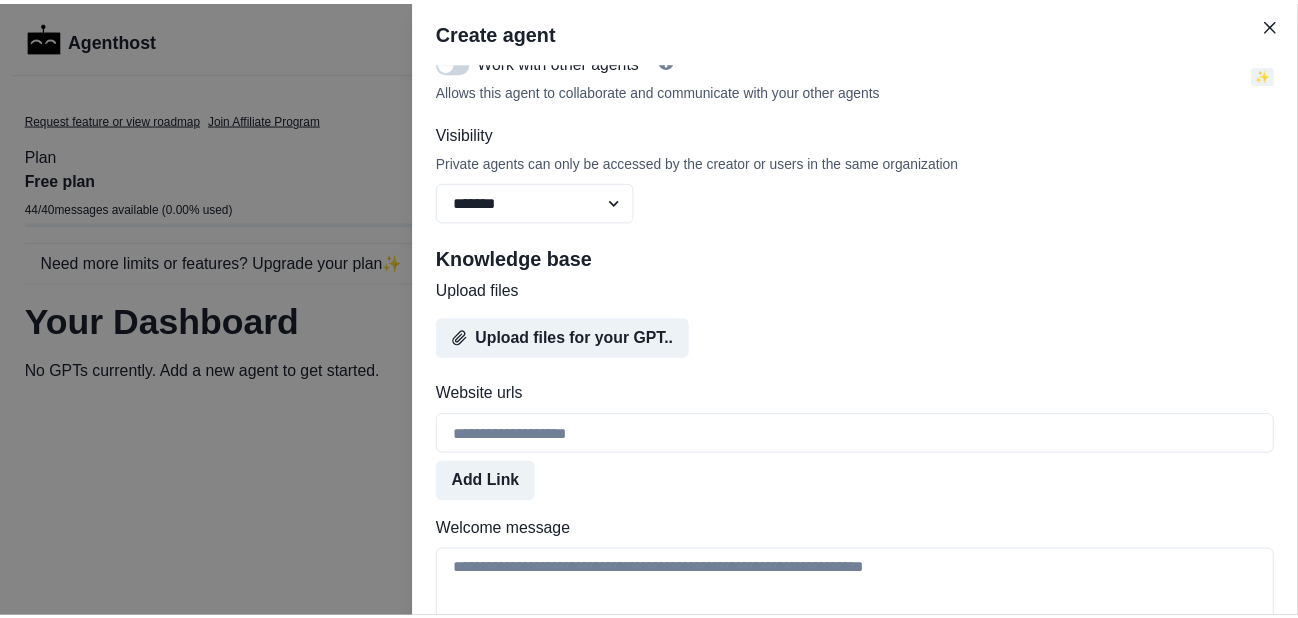 scroll, scrollTop: 978, scrollLeft: 0, axis: vertical 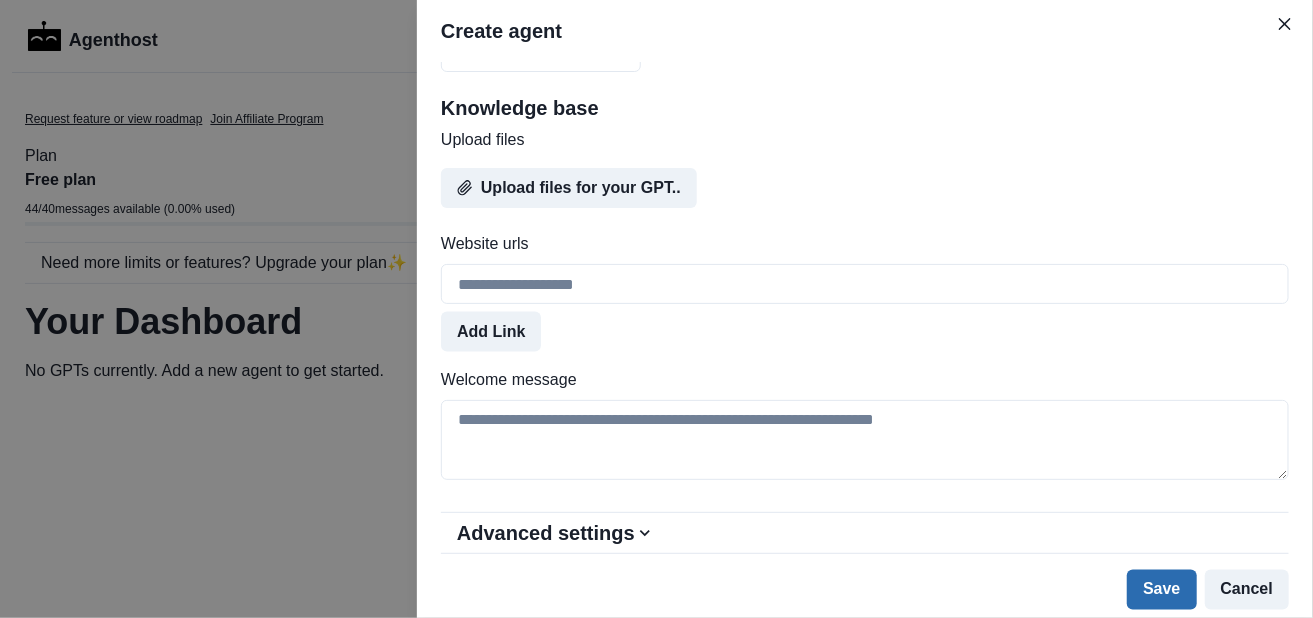 click on "Save" at bounding box center (1161, 590) 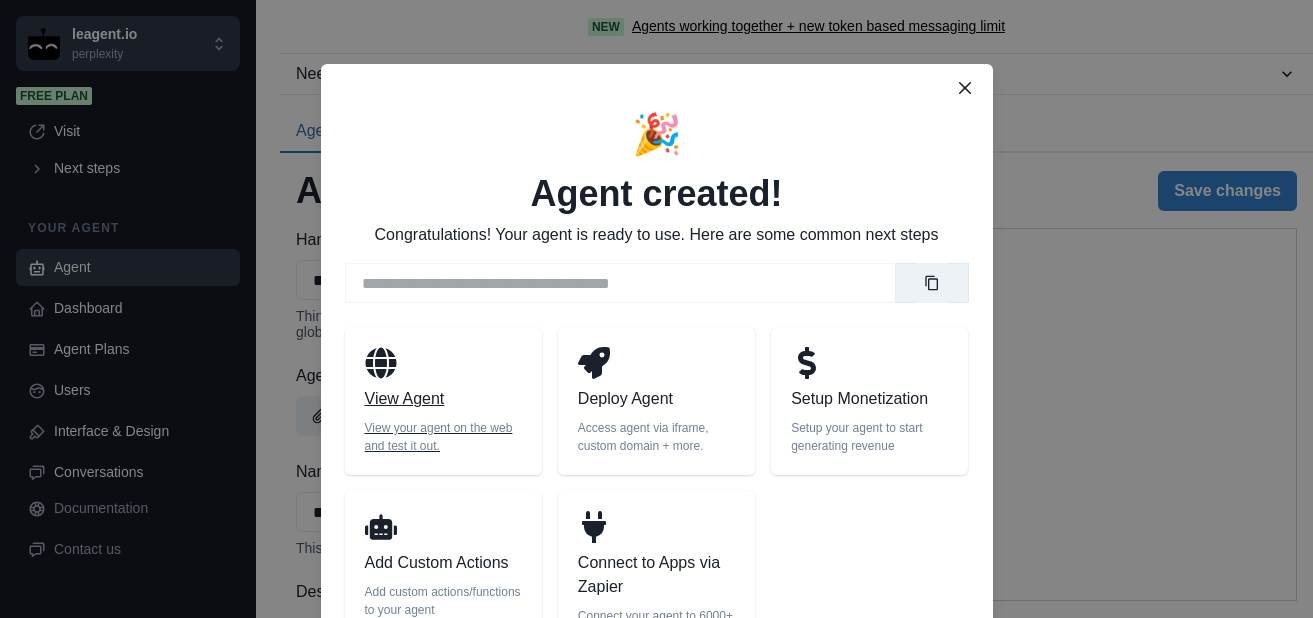 scroll, scrollTop: 0, scrollLeft: 0, axis: both 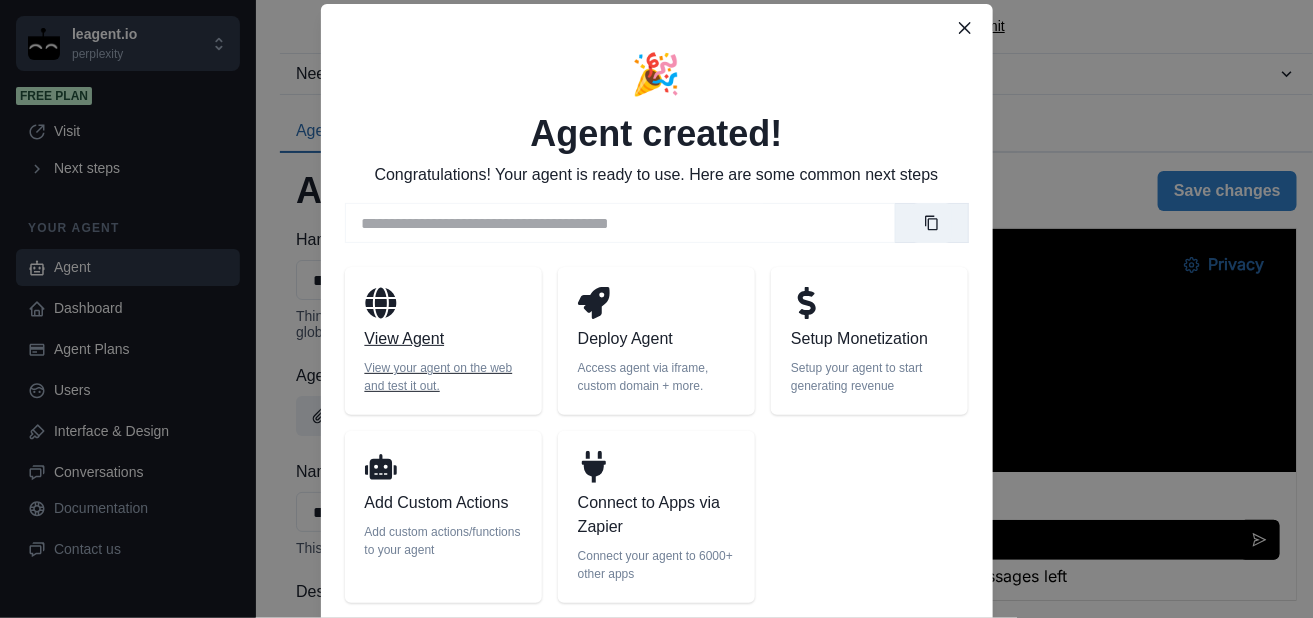 click on "View Agent" at bounding box center (443, 339) 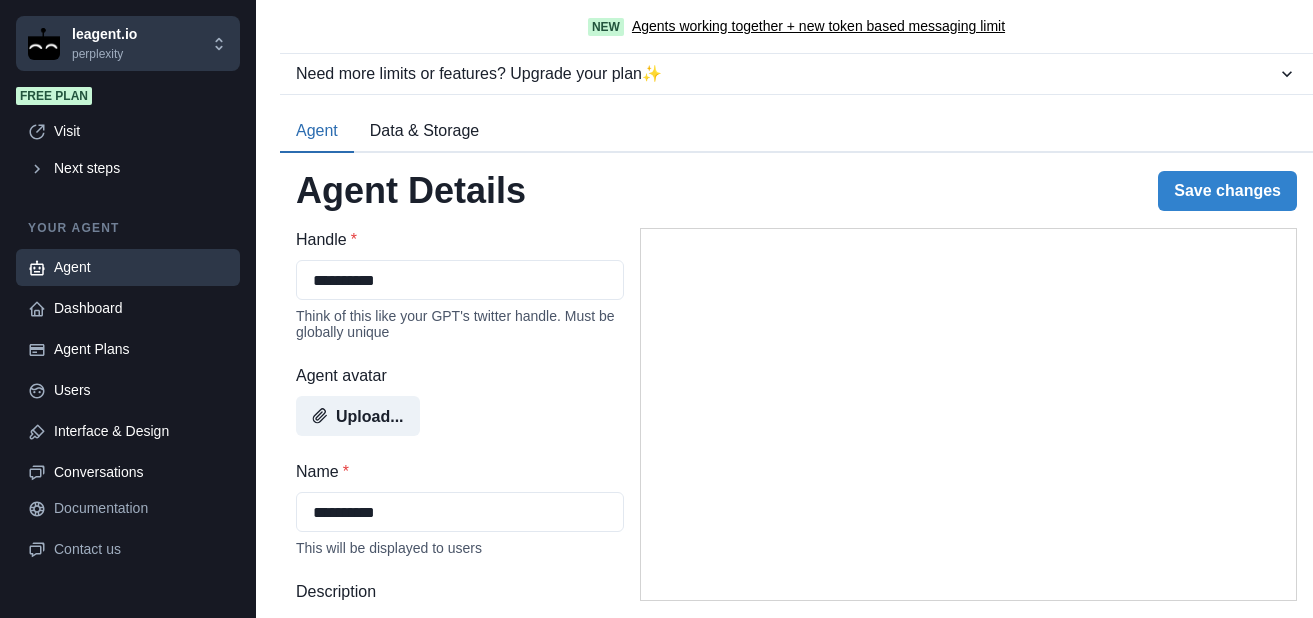 scroll, scrollTop: 0, scrollLeft: 0, axis: both 